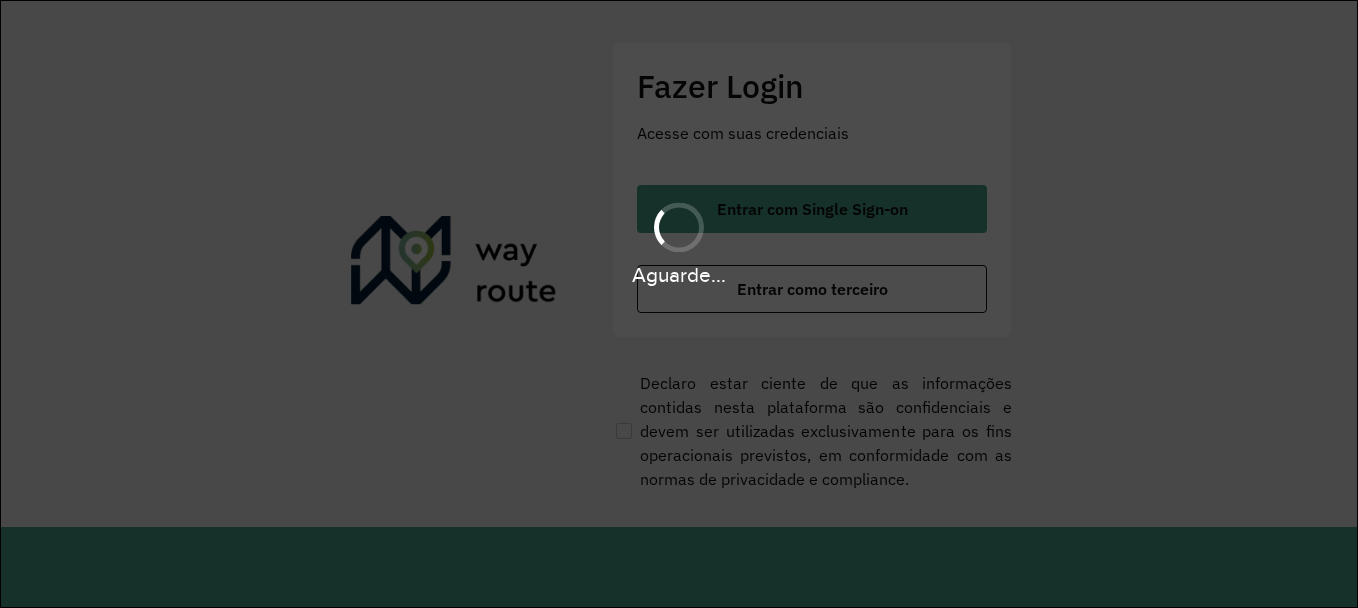 scroll, scrollTop: 0, scrollLeft: 0, axis: both 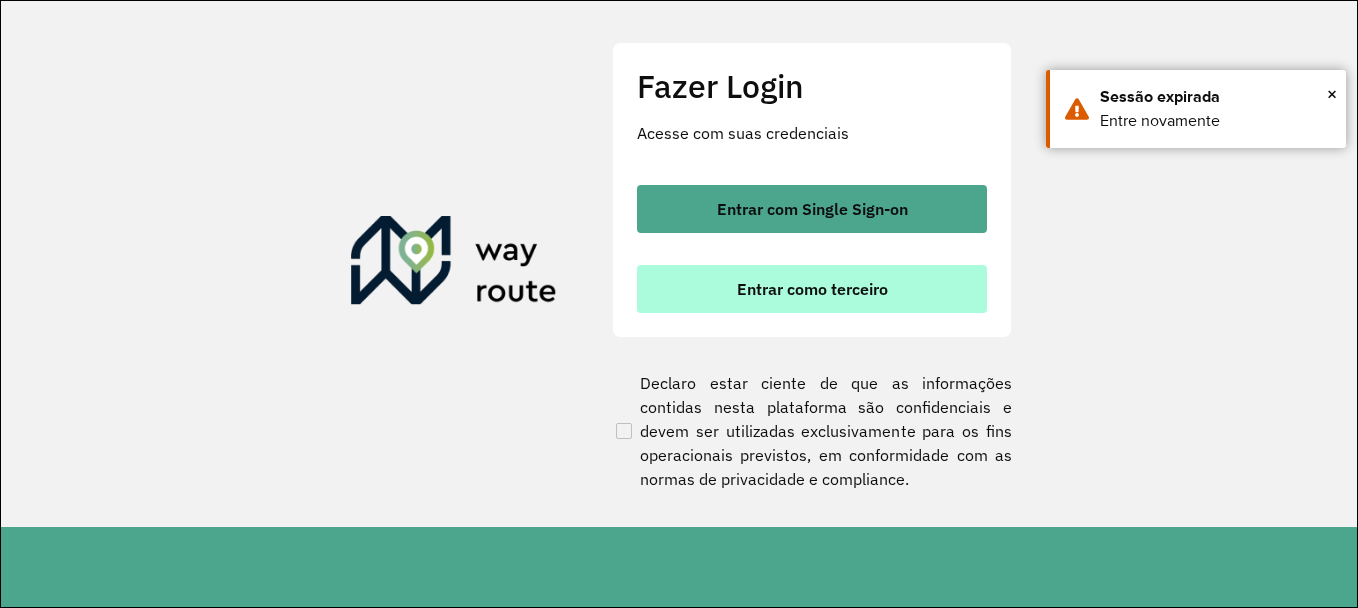 click on "Entrar como terceiro" at bounding box center (812, 289) 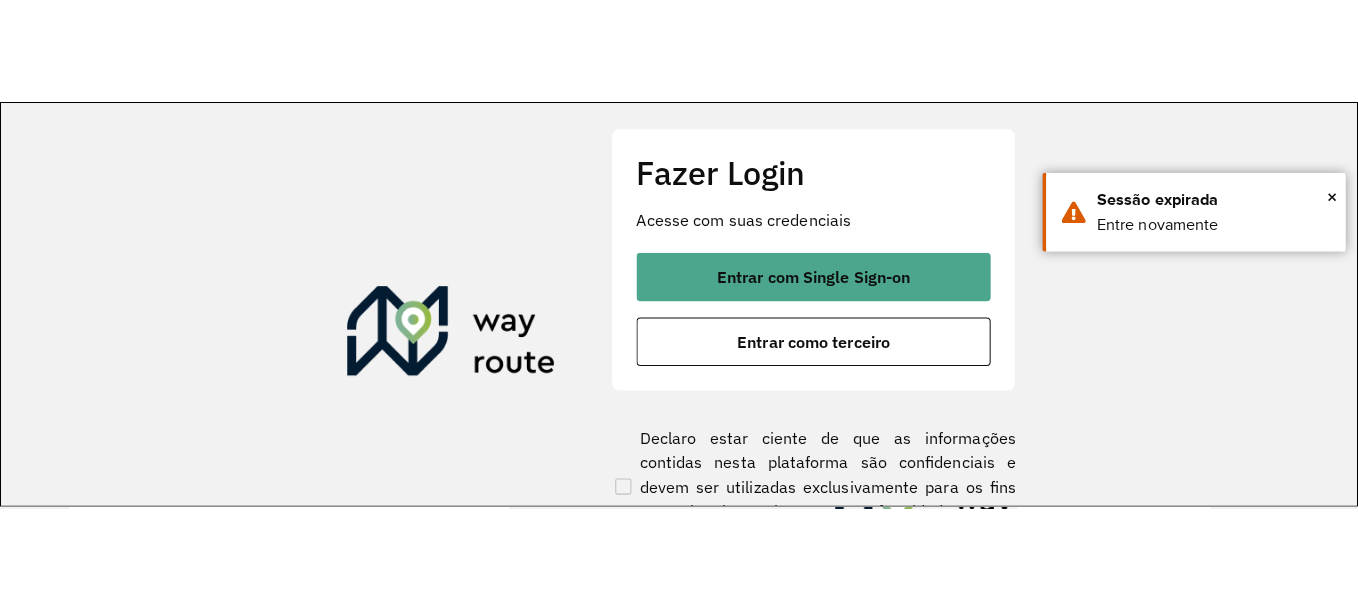 scroll, scrollTop: 0, scrollLeft: 0, axis: both 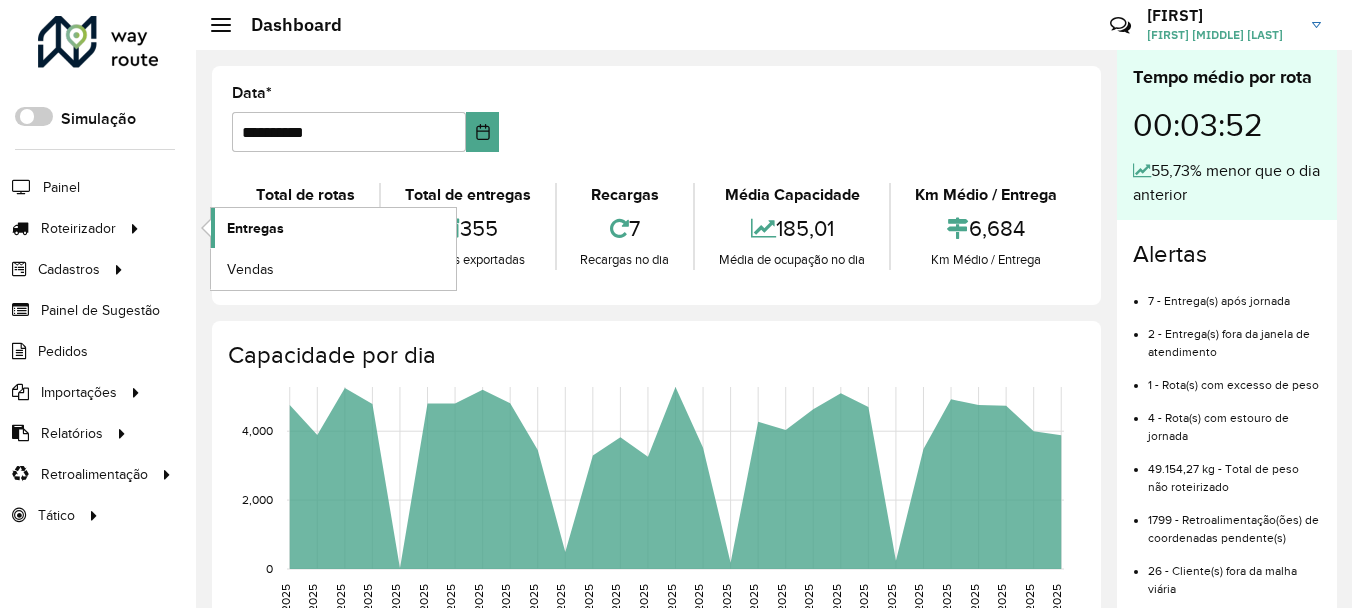 click on "Entregas" 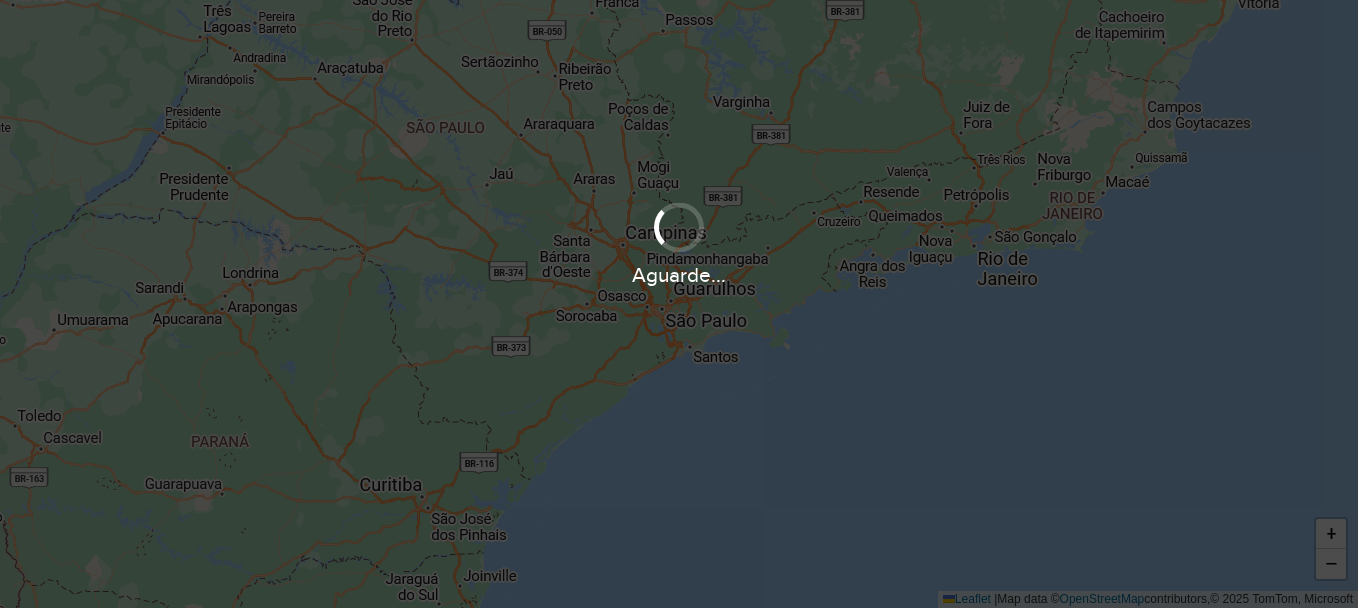 scroll, scrollTop: 0, scrollLeft: 0, axis: both 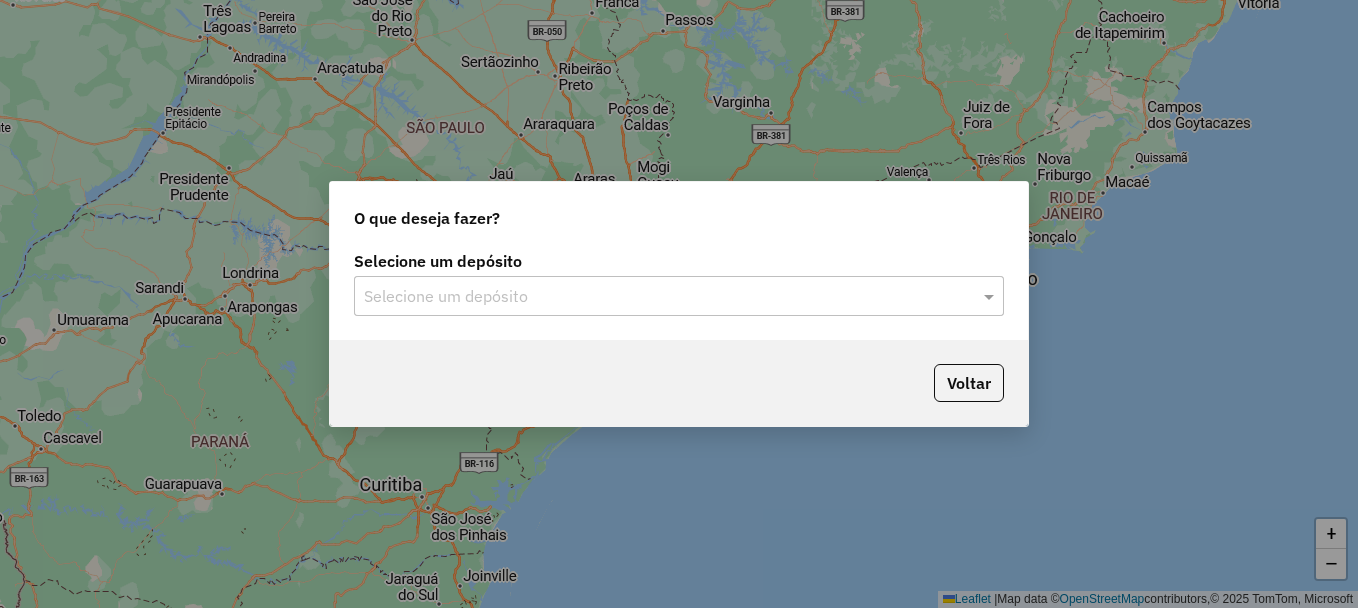 click 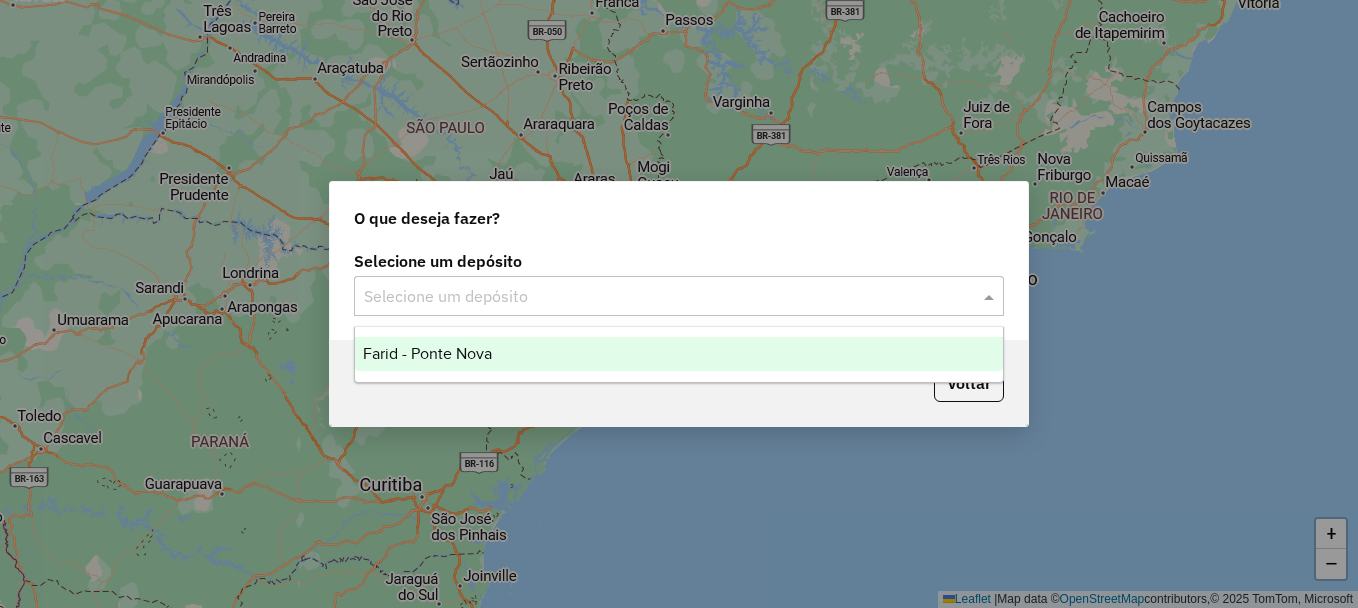 click on "Farid - Ponte Nova" at bounding box center [679, 354] 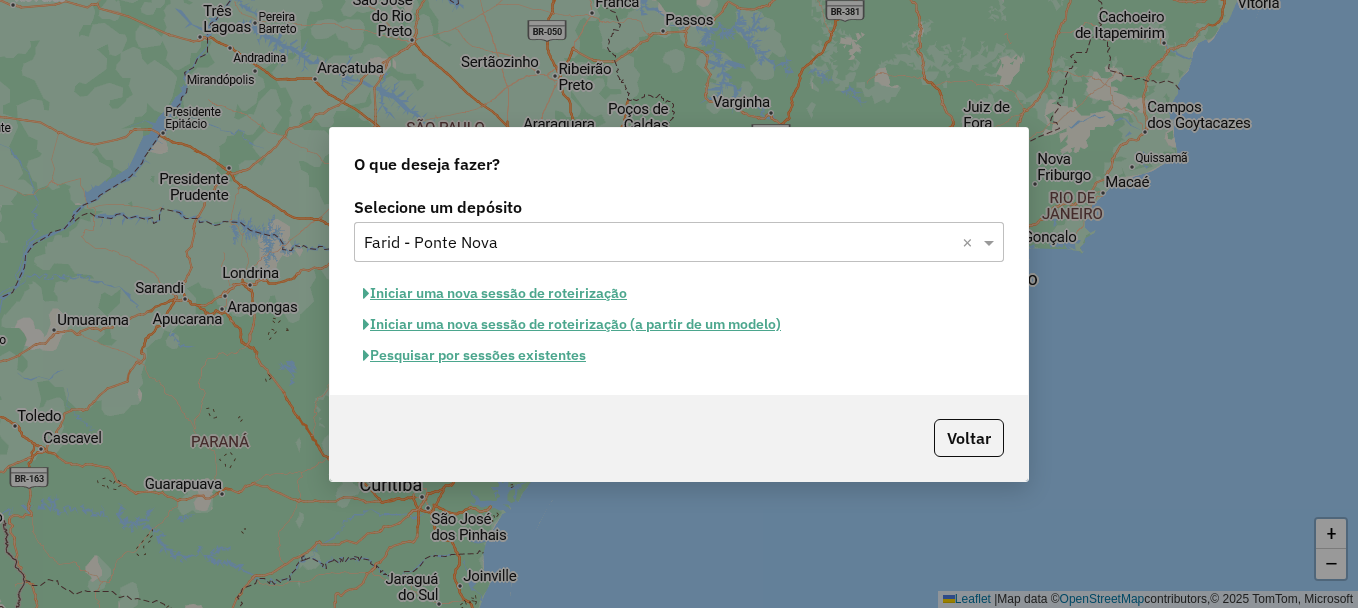 click on "Pesquisar por sessões existentes" 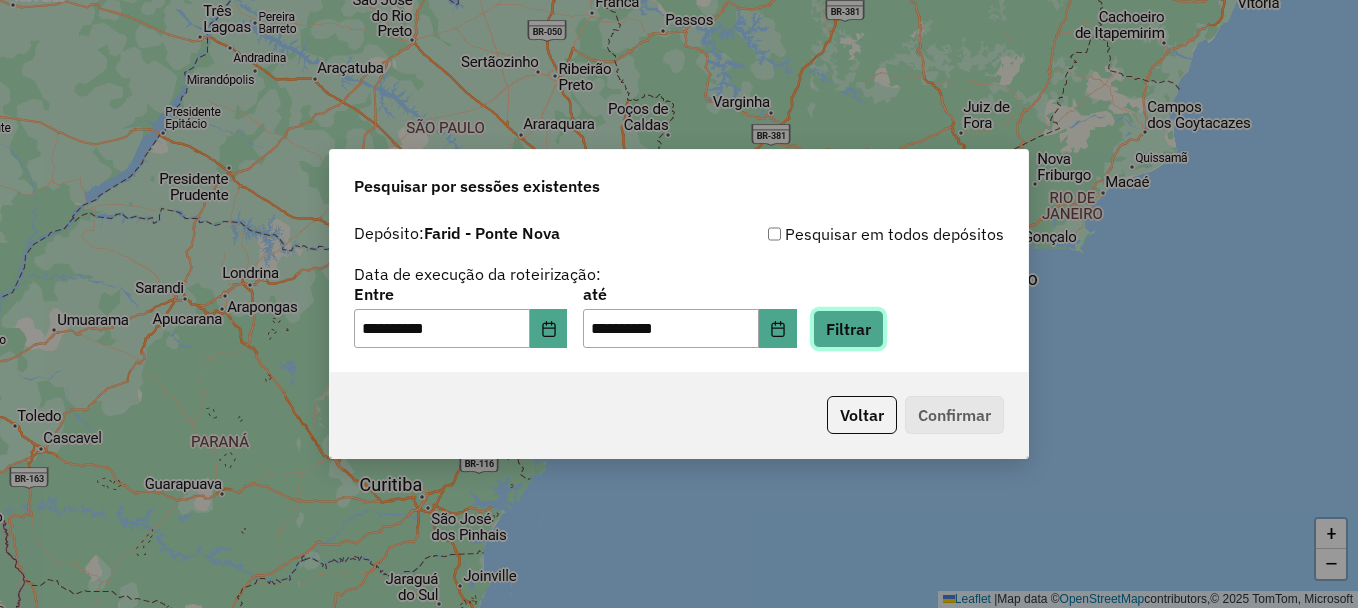 click on "Filtrar" 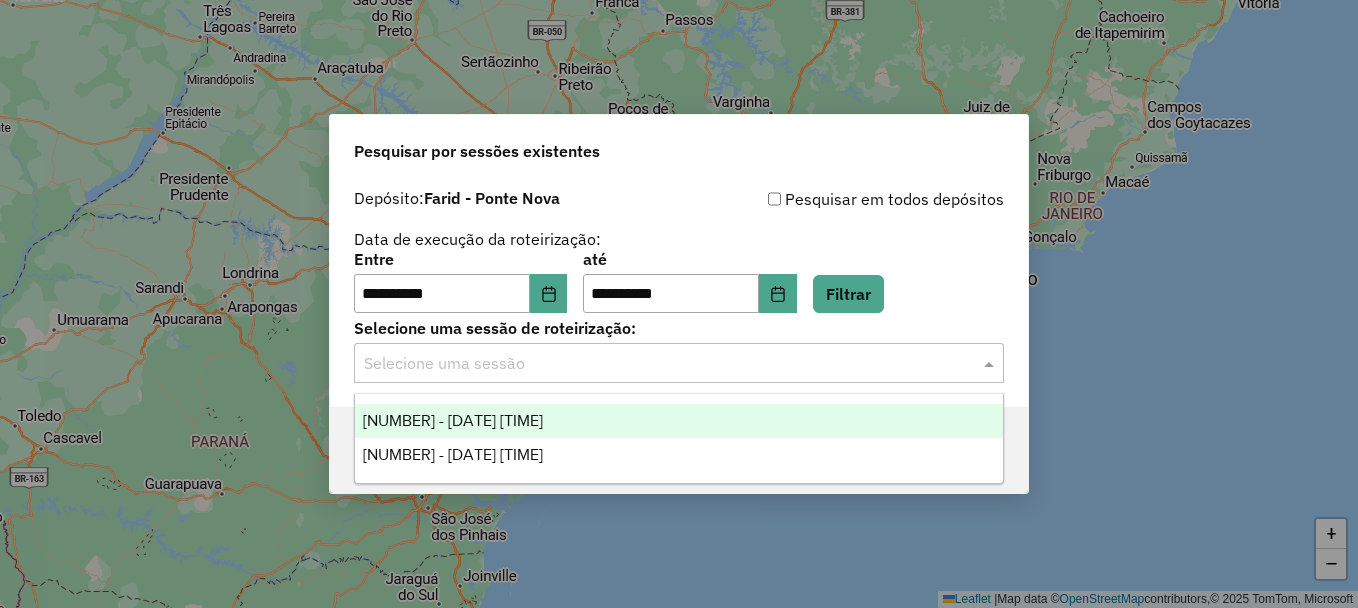 click 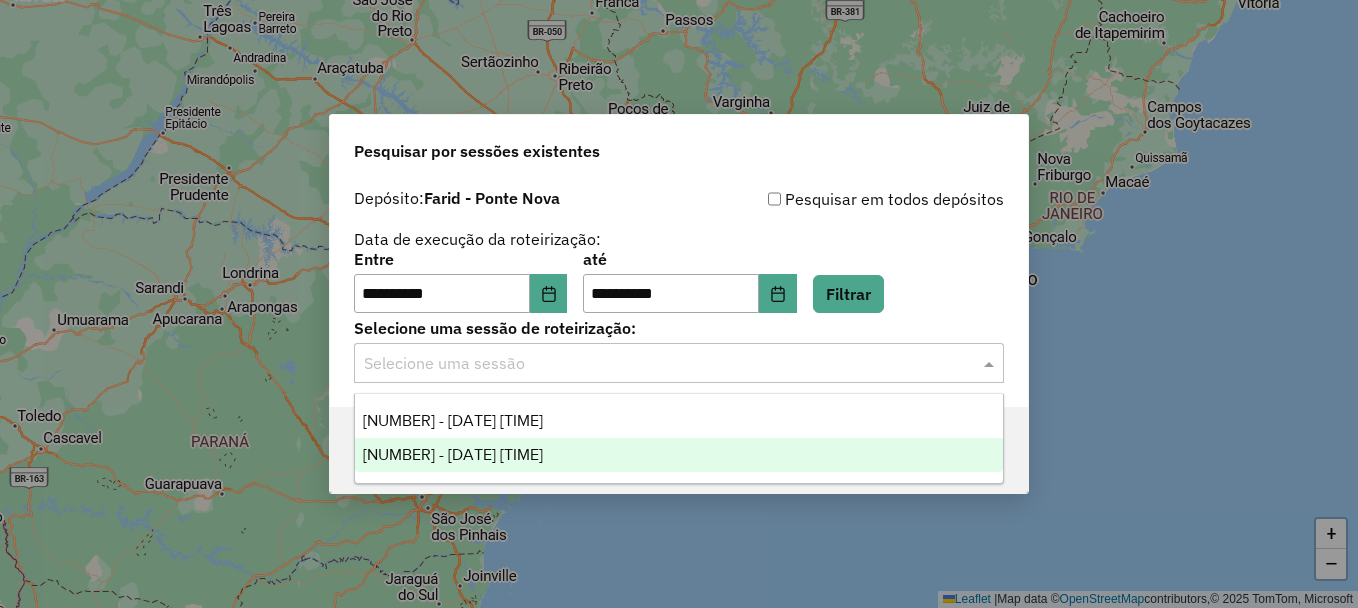 click on "974130 - 04/08/2025 18:52" at bounding box center [453, 454] 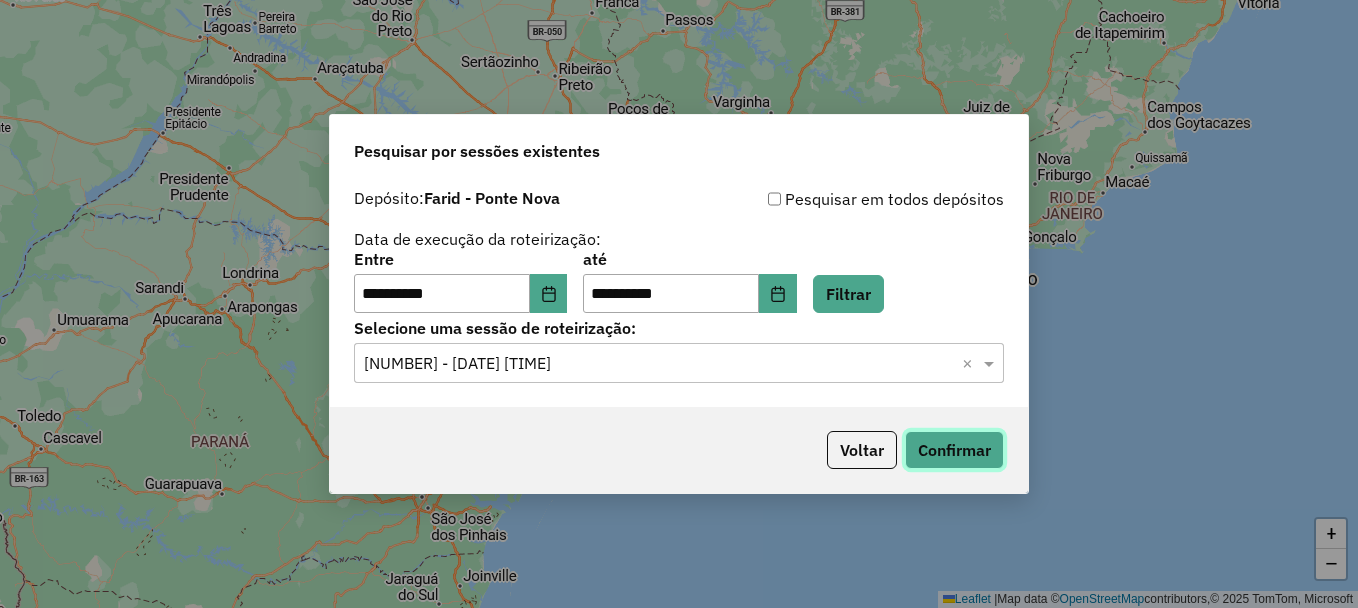 click on "Confirmar" 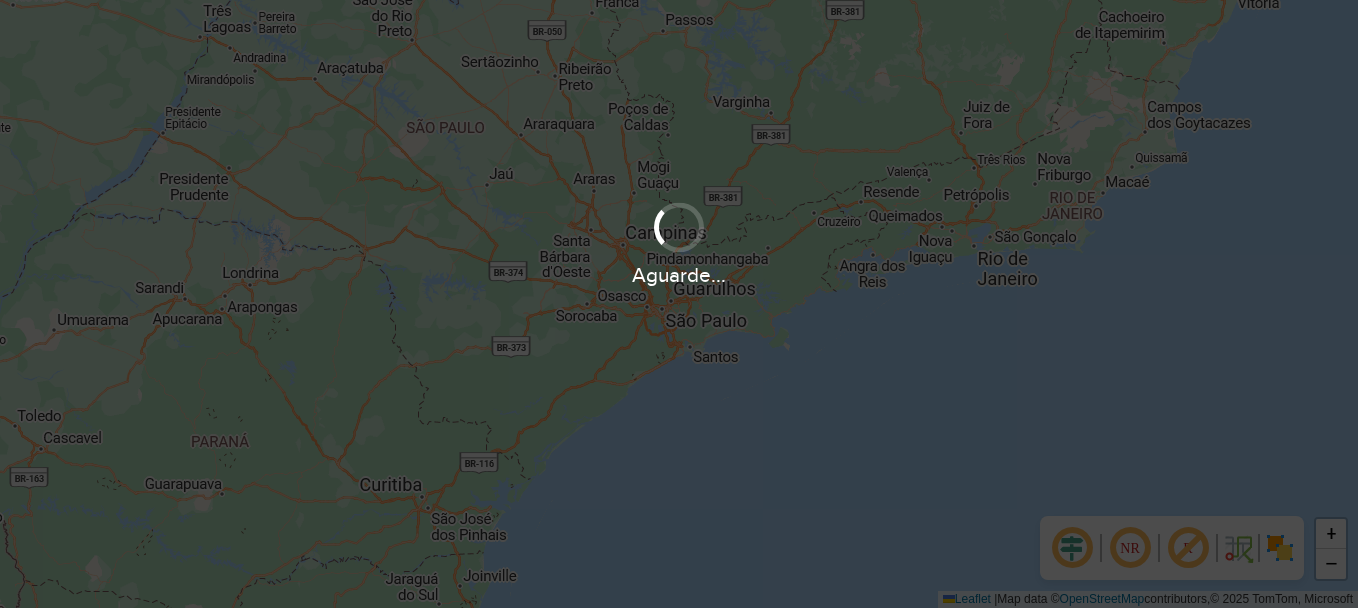 scroll, scrollTop: 0, scrollLeft: 0, axis: both 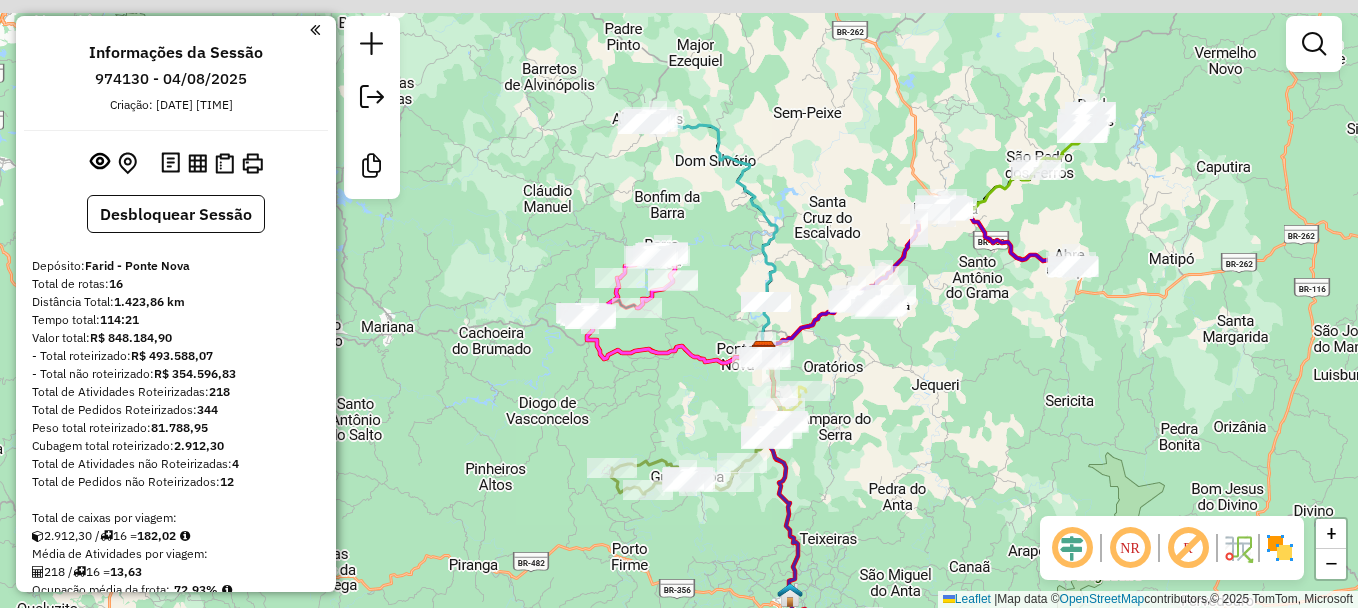 drag, startPoint x: 794, startPoint y: 314, endPoint x: 877, endPoint y: 365, distance: 97.41663 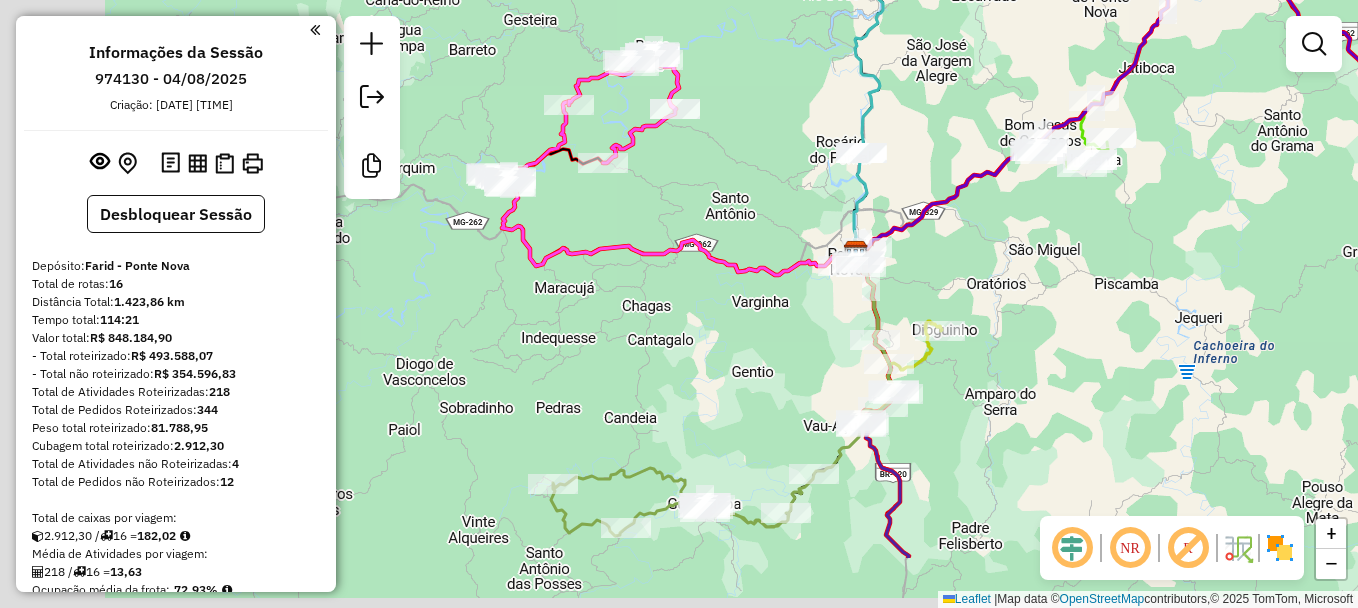 drag, startPoint x: 761, startPoint y: 400, endPoint x: 932, endPoint y: 284, distance: 206.63252 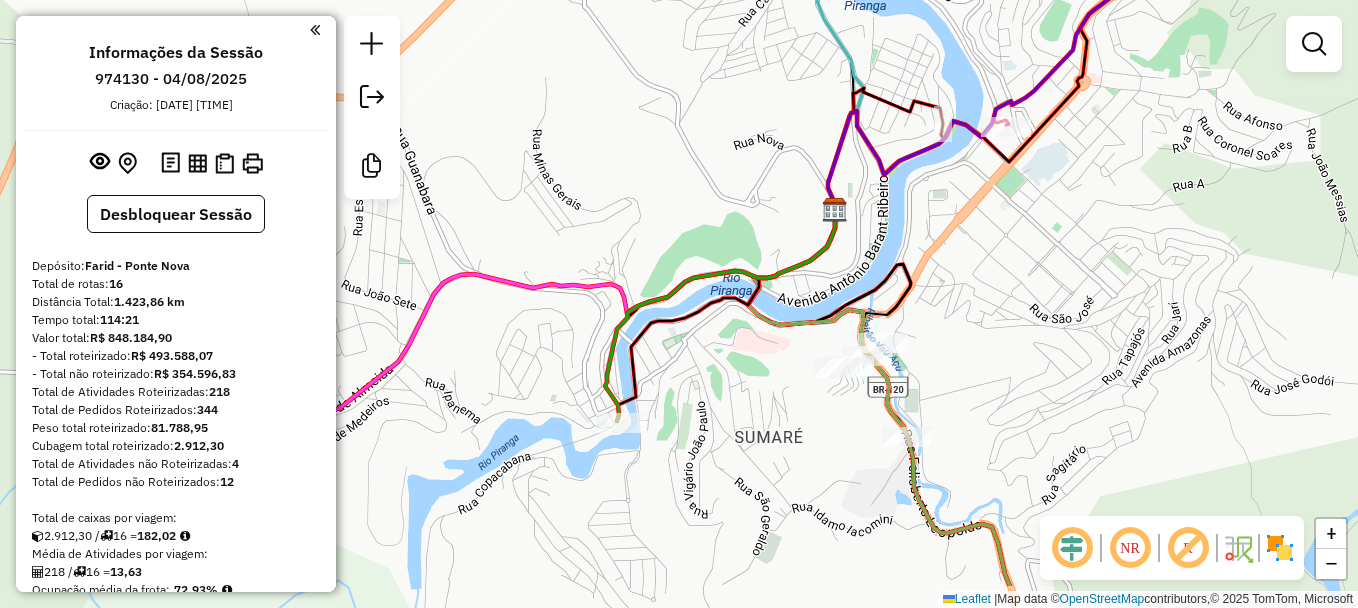 drag, startPoint x: 873, startPoint y: 377, endPoint x: 1049, endPoint y: 303, distance: 190.92407 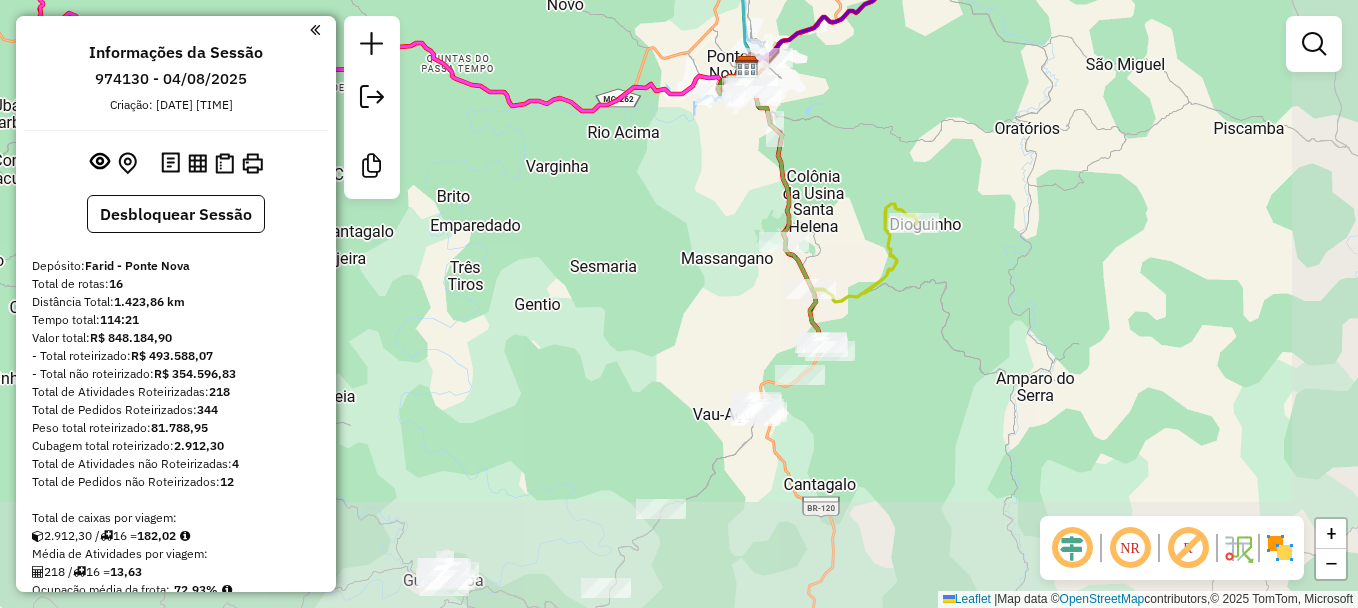 drag, startPoint x: 1248, startPoint y: 462, endPoint x: 946, endPoint y: 145, distance: 437.8276 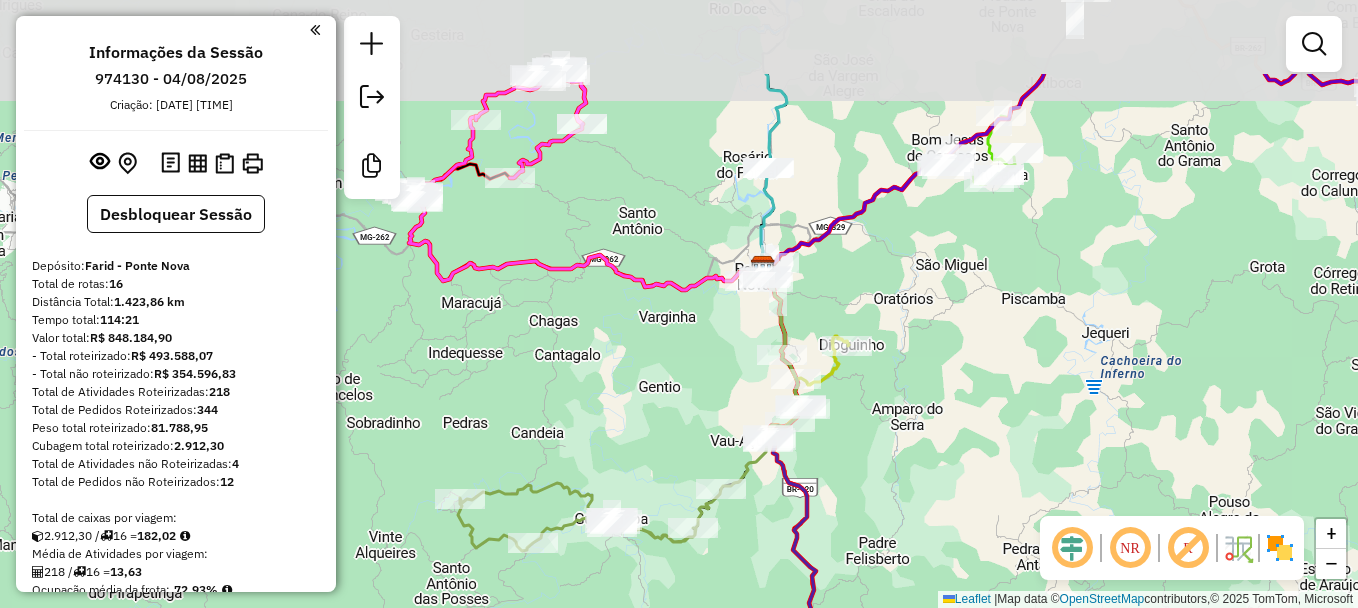 drag, startPoint x: 868, startPoint y: 332, endPoint x: 770, endPoint y: 517, distance: 209.35378 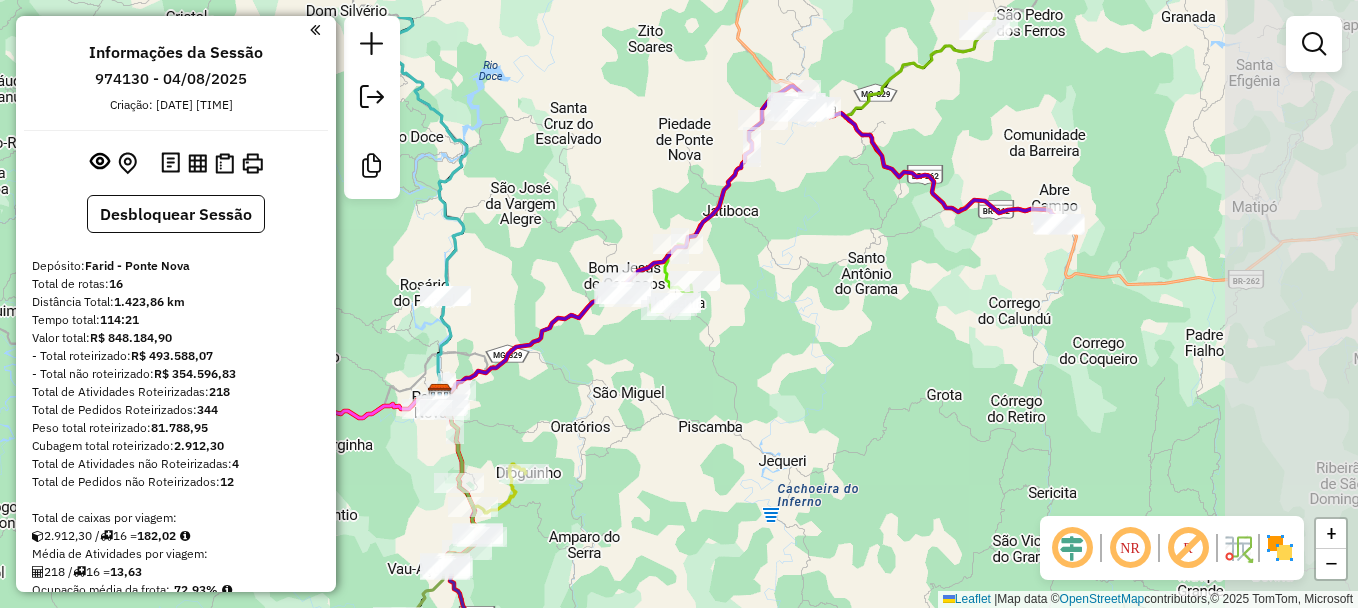 drag, startPoint x: 1085, startPoint y: 204, endPoint x: 794, endPoint y: 282, distance: 301.2723 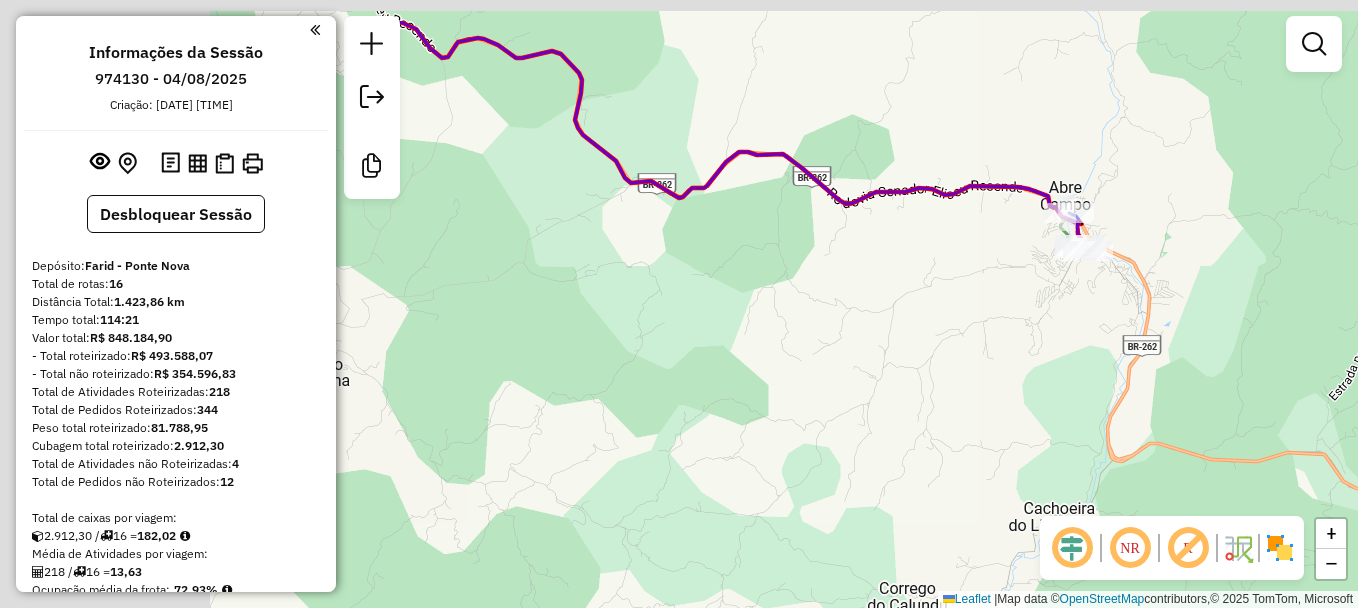 drag, startPoint x: 766, startPoint y: 287, endPoint x: 959, endPoint y: 365, distance: 208.1658 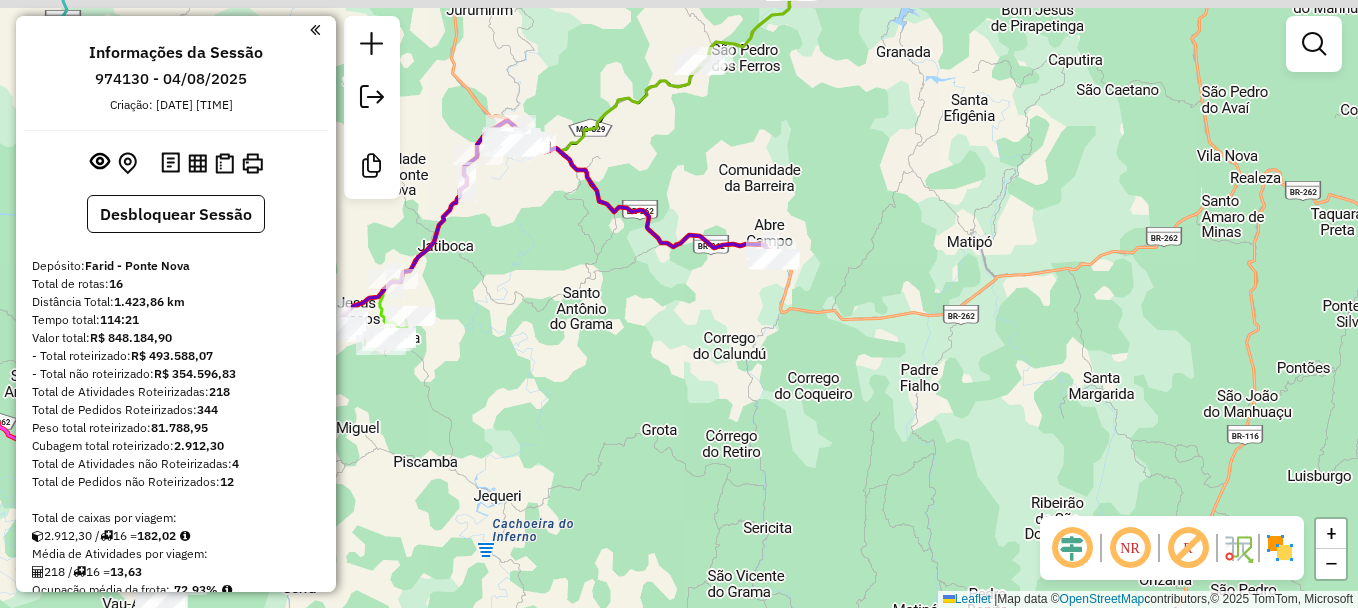 drag, startPoint x: 444, startPoint y: 209, endPoint x: 578, endPoint y: 266, distance: 145.61937 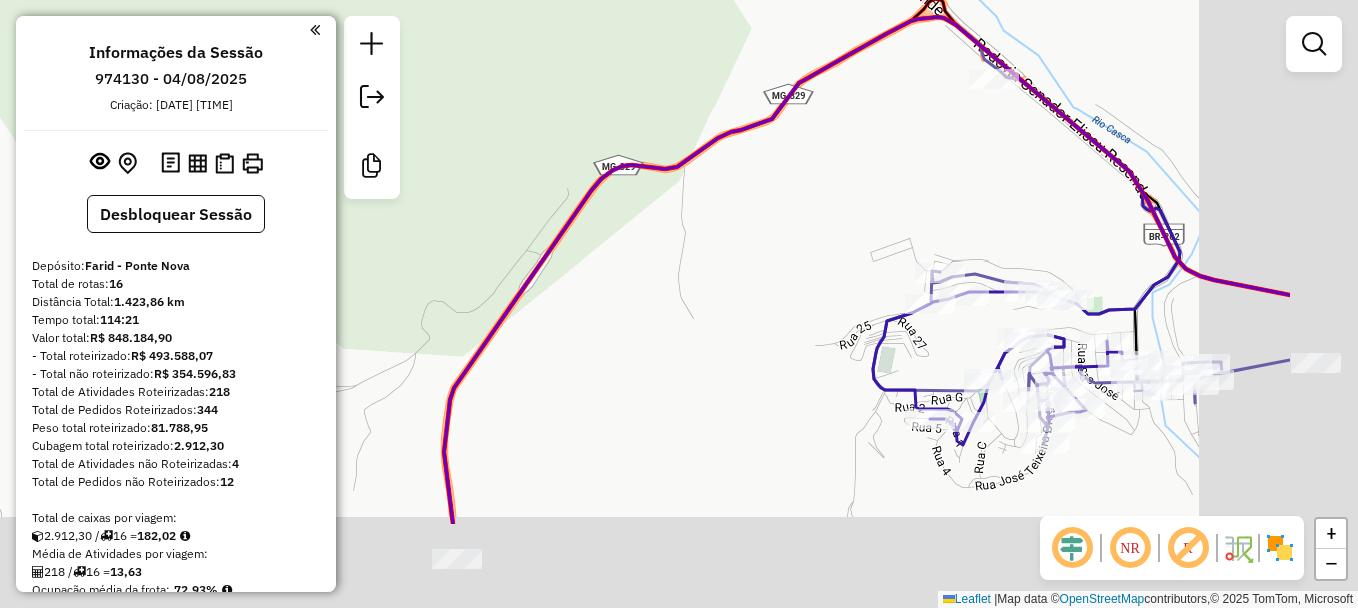 drag, startPoint x: 977, startPoint y: 330, endPoint x: 701, endPoint y: 148, distance: 330.6055 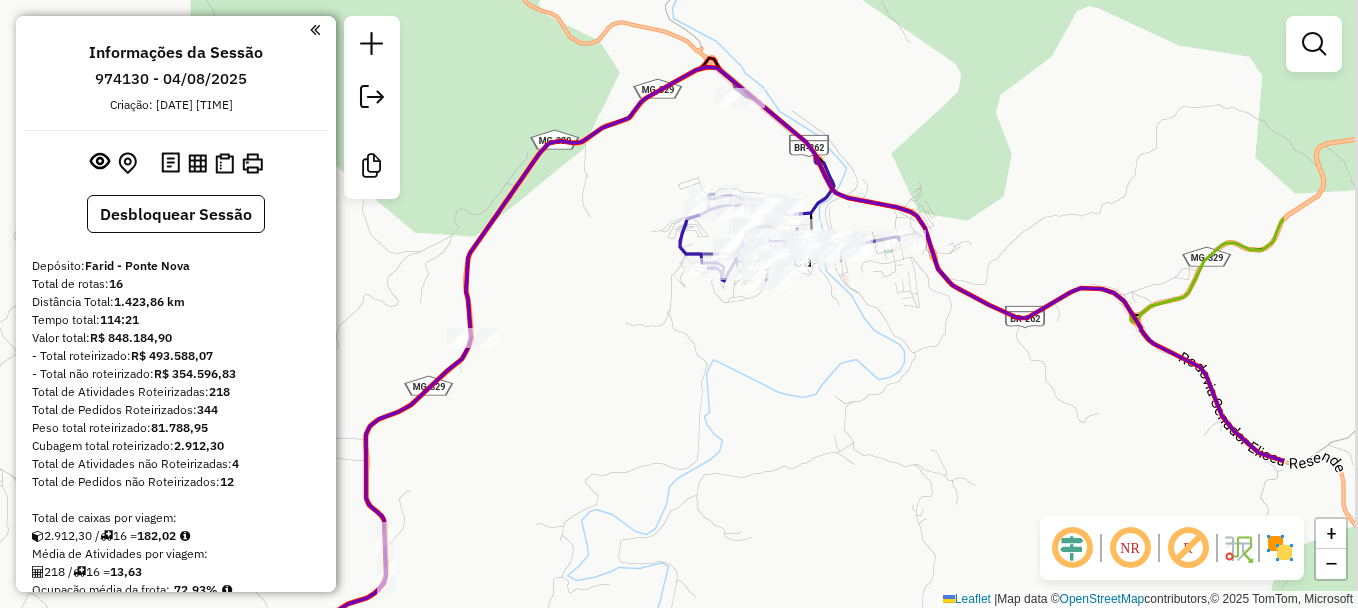 drag, startPoint x: 1173, startPoint y: 201, endPoint x: 963, endPoint y: 178, distance: 211.25577 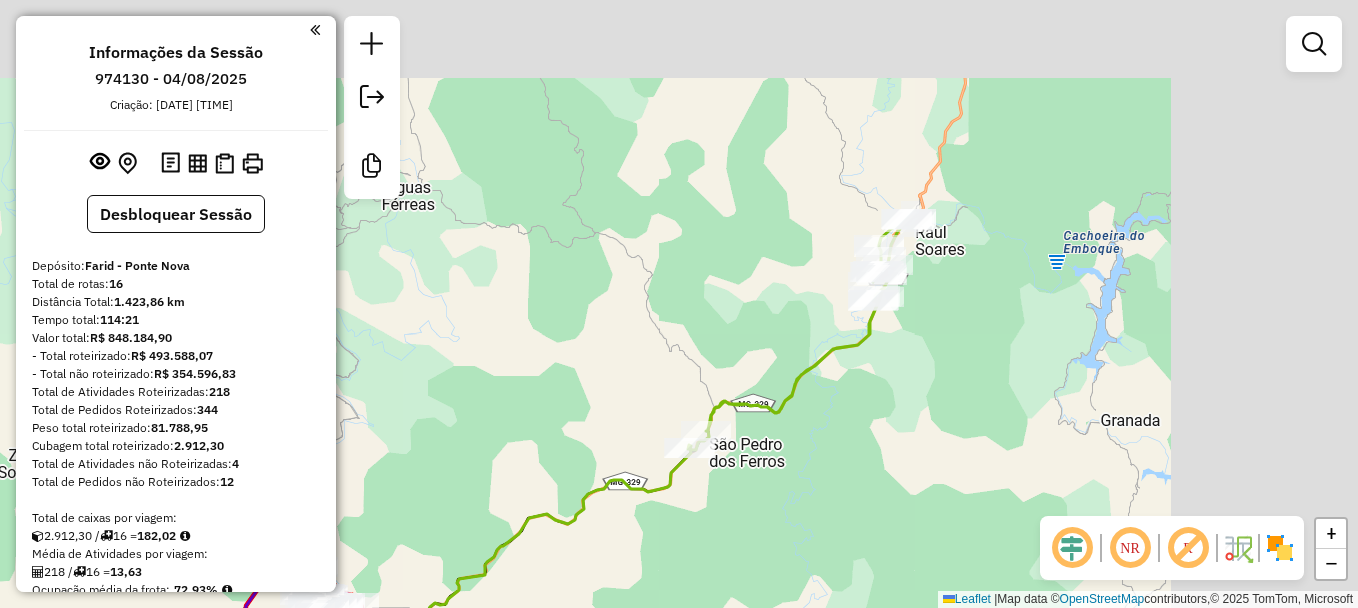 drag, startPoint x: 1063, startPoint y: 206, endPoint x: 863, endPoint y: 403, distance: 280.7294 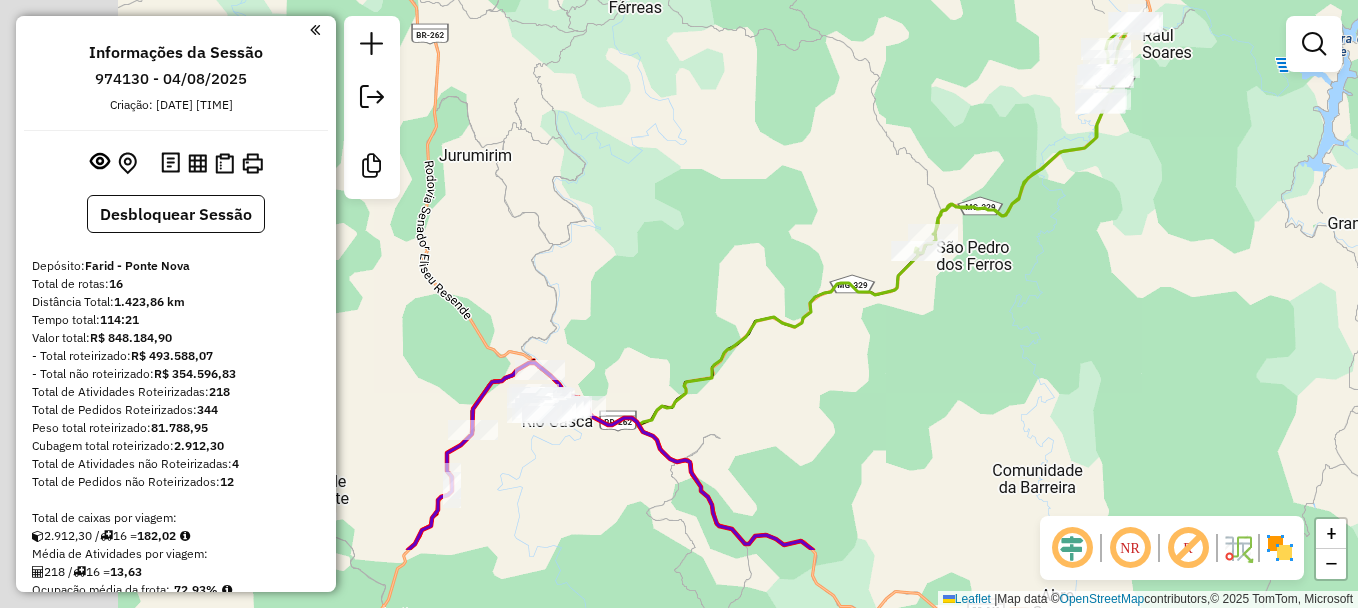 drag, startPoint x: 830, startPoint y: 332, endPoint x: 1039, endPoint y: 210, distance: 242.00206 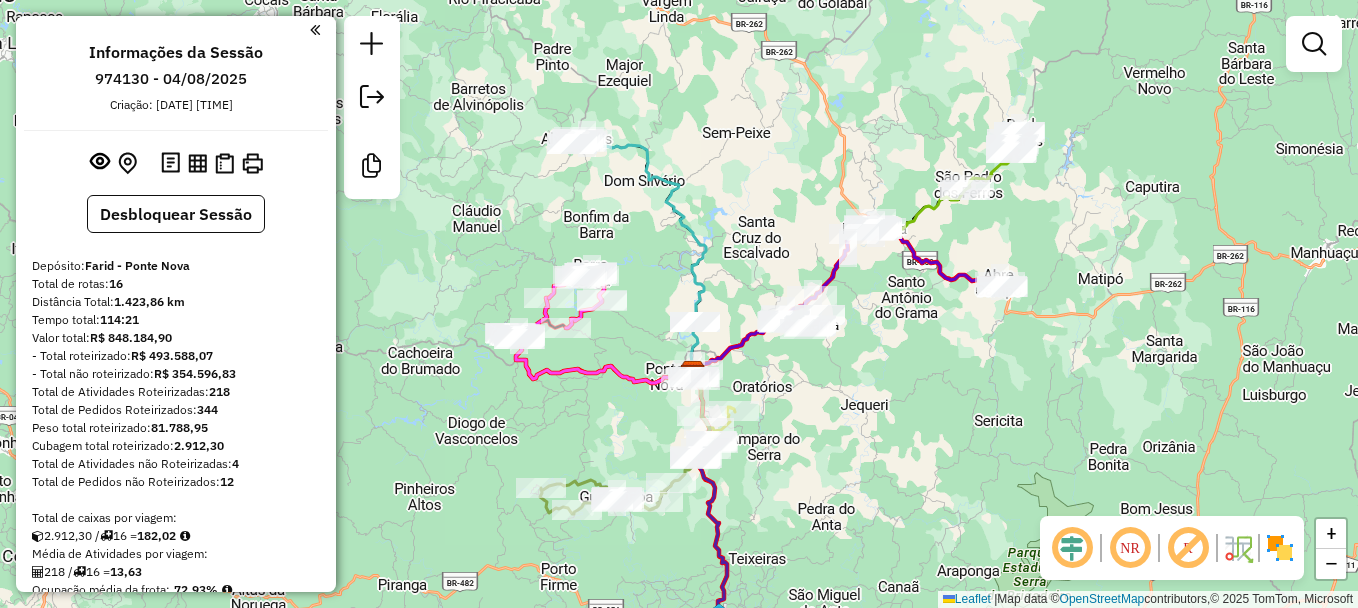 drag, startPoint x: 1038, startPoint y: 277, endPoint x: 994, endPoint y: 247, distance: 53.25411 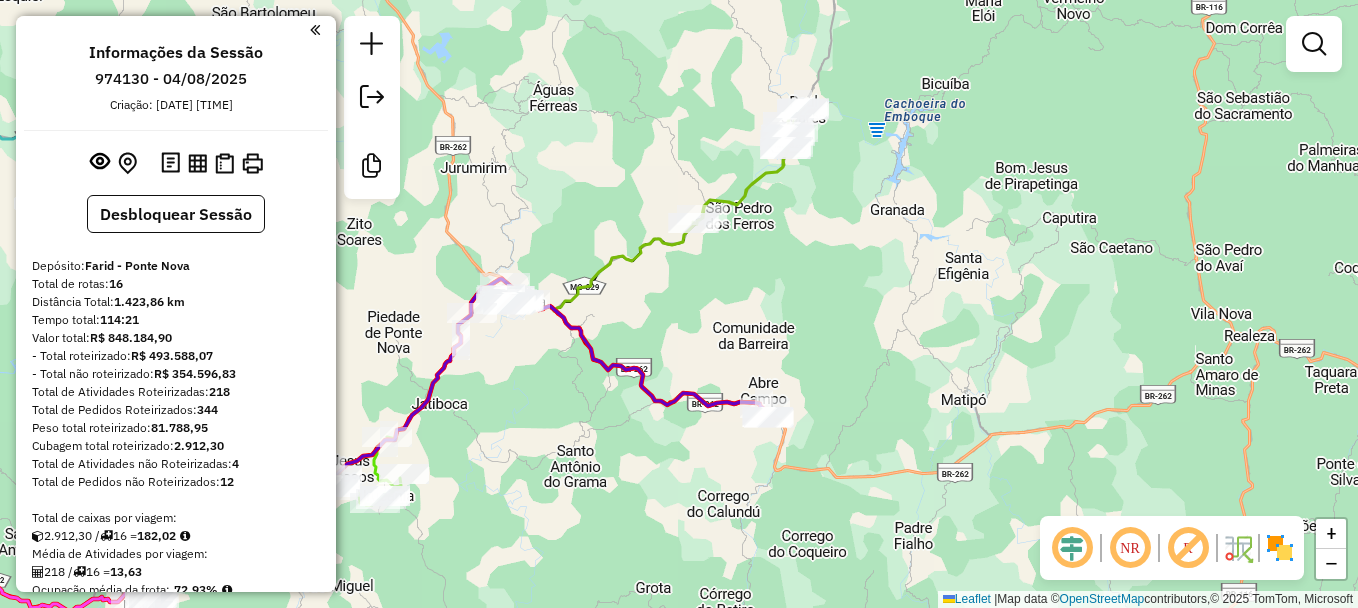 drag, startPoint x: 1260, startPoint y: 117, endPoint x: 1030, endPoint y: 207, distance: 246.98178 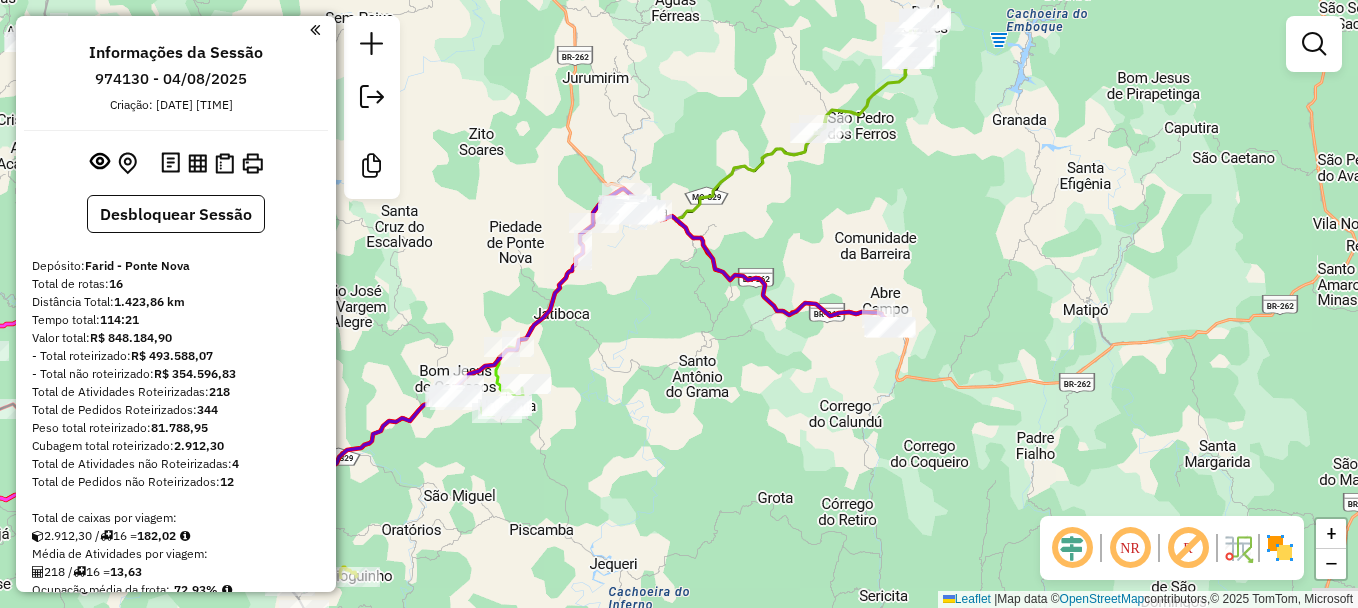 drag, startPoint x: 872, startPoint y: 413, endPoint x: 995, endPoint y: 322, distance: 153.00327 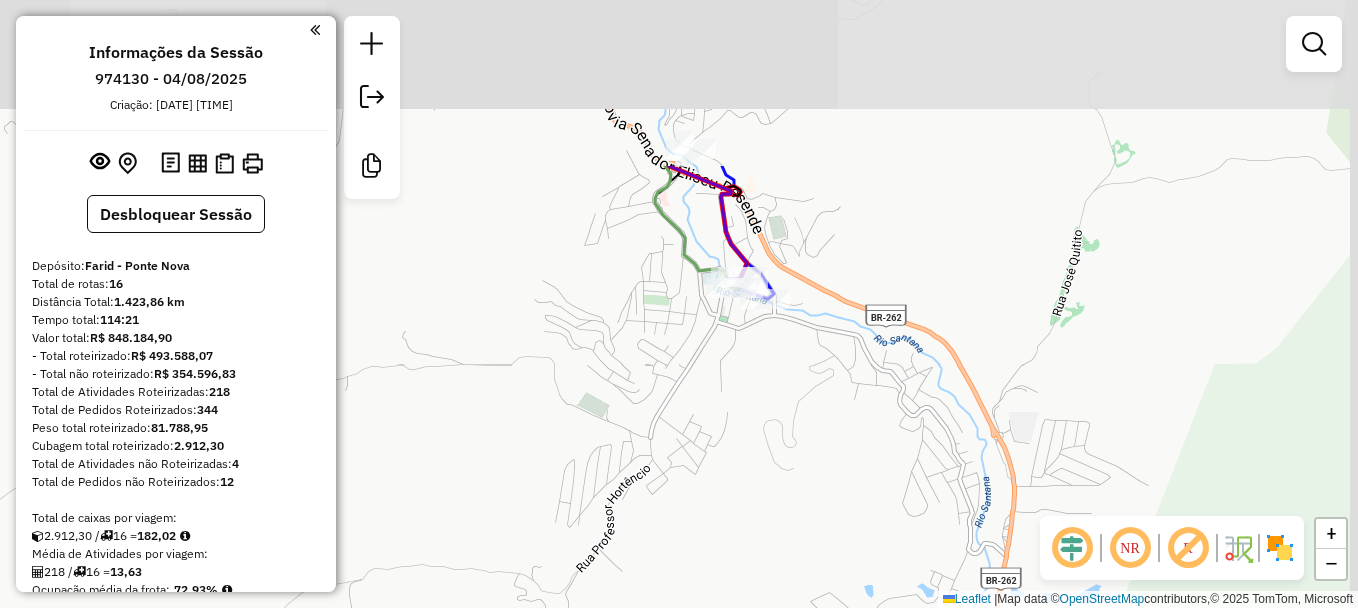 drag, startPoint x: 801, startPoint y: 262, endPoint x: 732, endPoint y: 409, distance: 162.38843 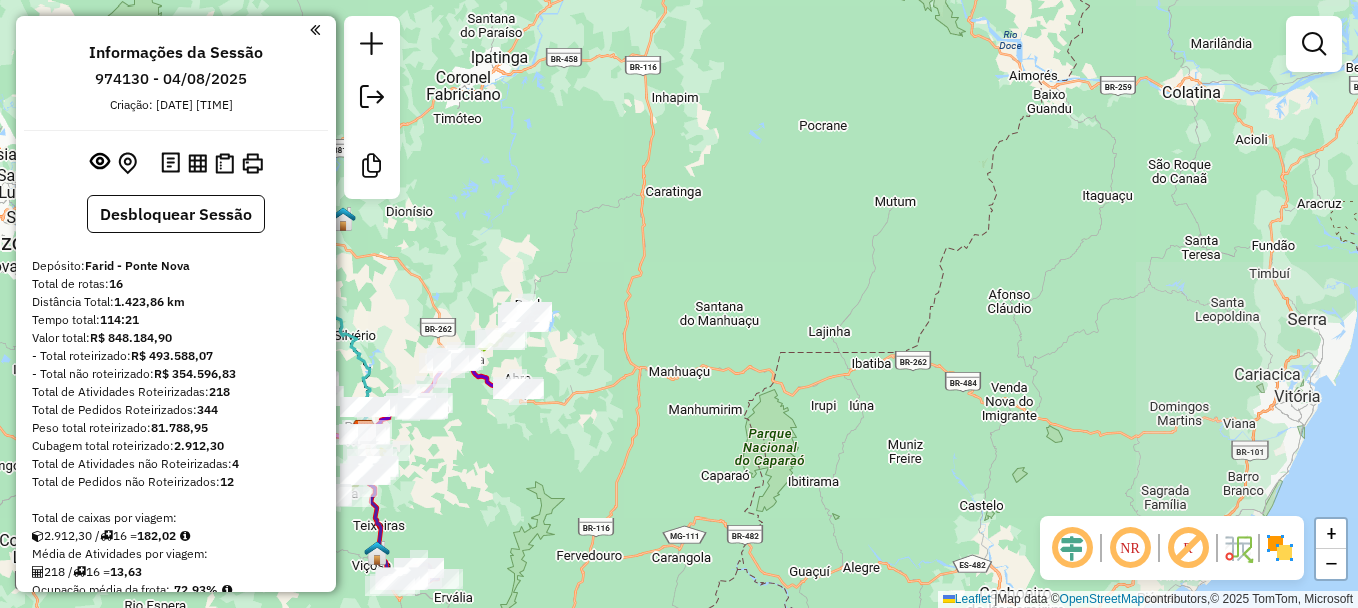 drag, startPoint x: 463, startPoint y: 436, endPoint x: 740, endPoint y: 244, distance: 337.0356 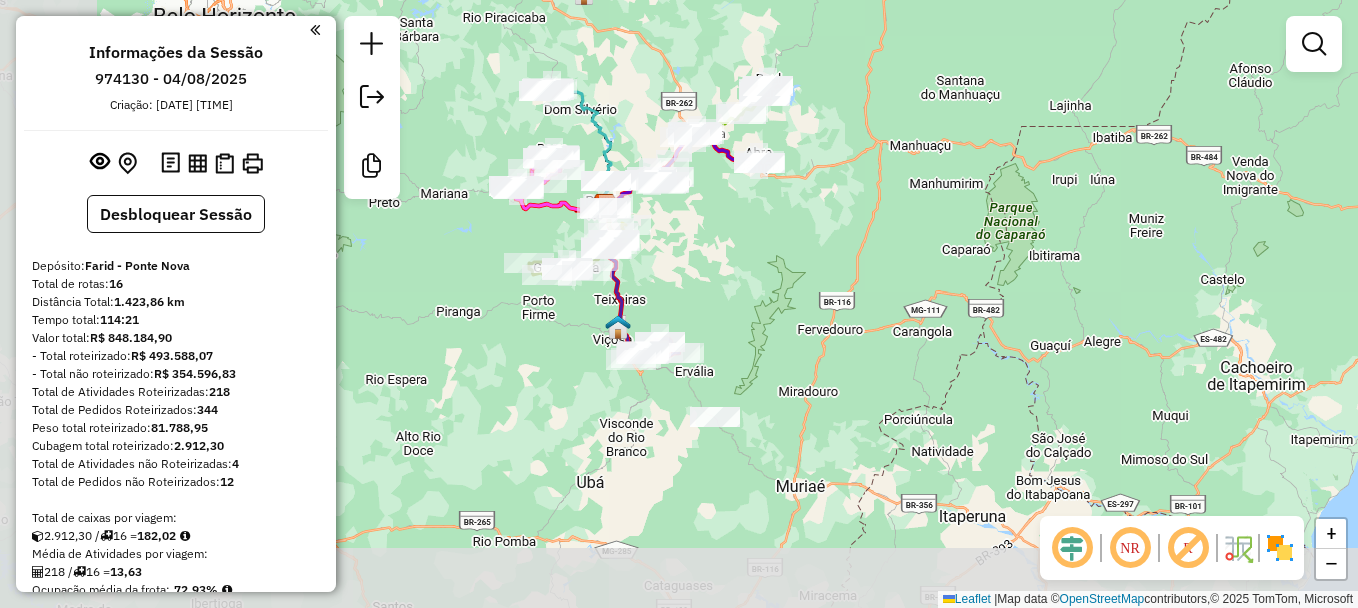 drag, startPoint x: 594, startPoint y: 376, endPoint x: 835, endPoint y: 150, distance: 330.38916 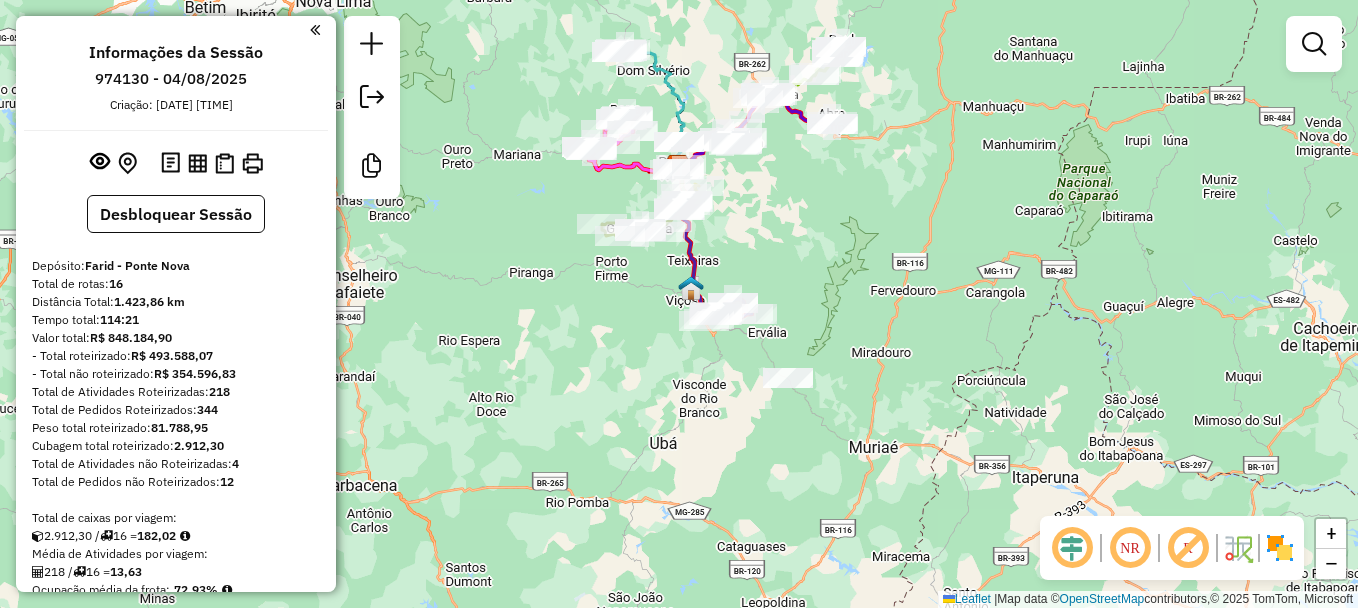 drag, startPoint x: 722, startPoint y: 226, endPoint x: 799, endPoint y: 191, distance: 84.58132 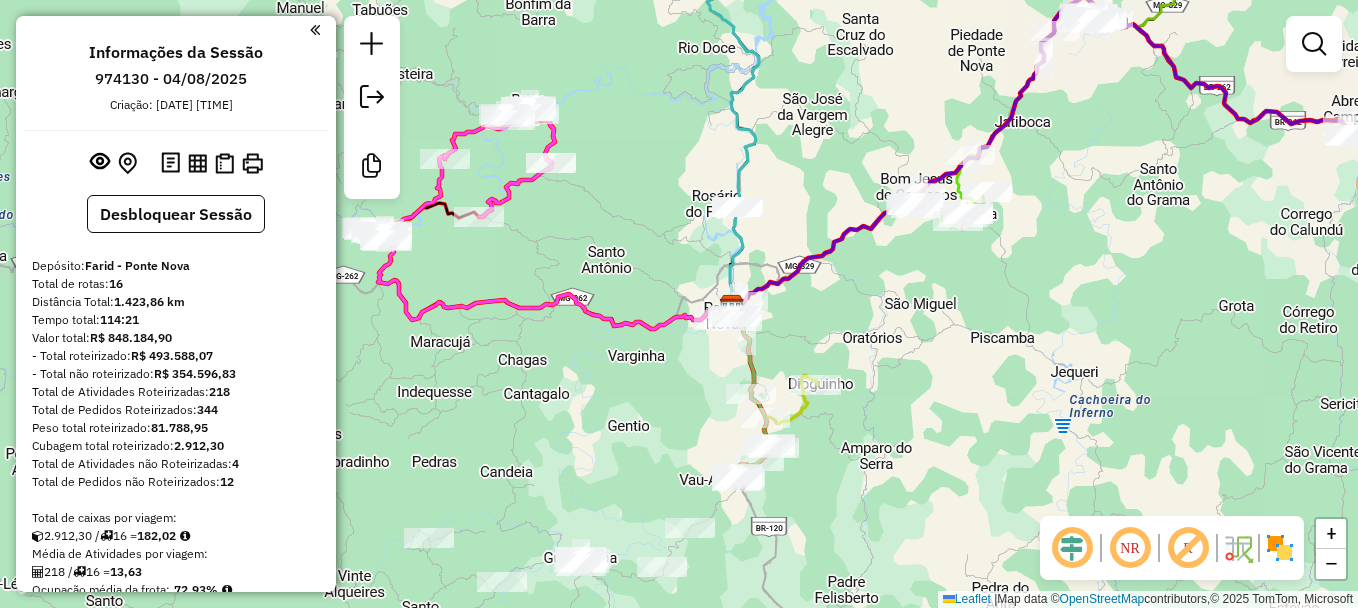 drag, startPoint x: 748, startPoint y: 408, endPoint x: 618, endPoint y: 229, distance: 221.22614 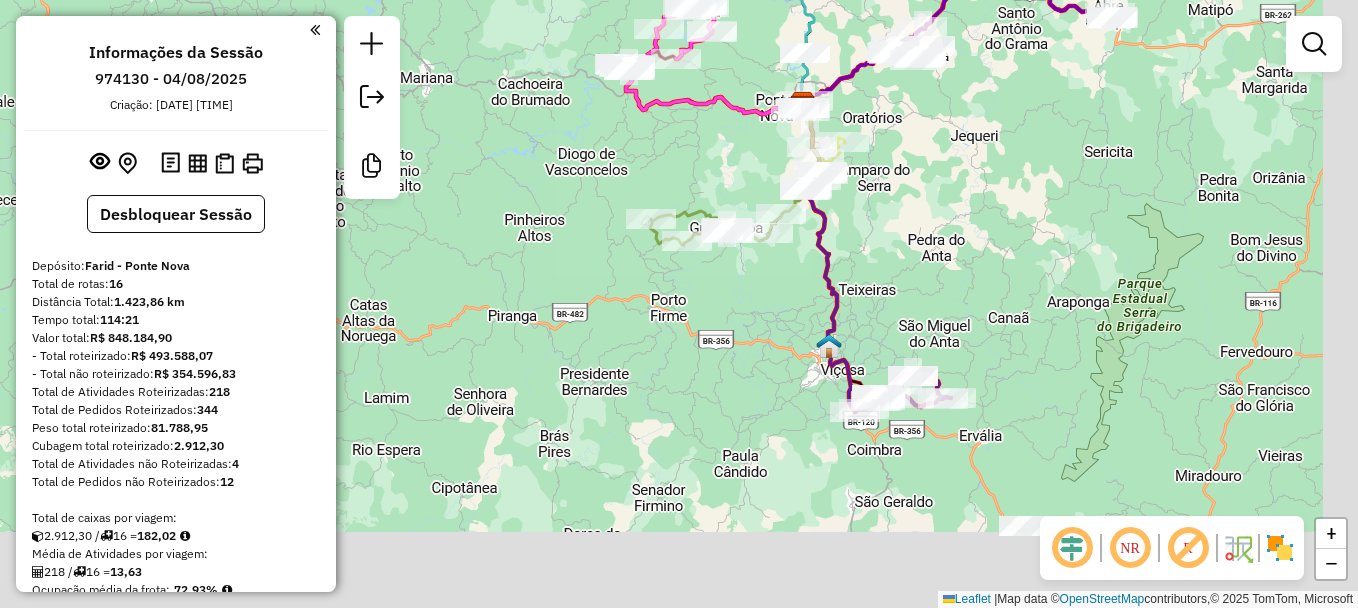 drag, startPoint x: 985, startPoint y: 447, endPoint x: 855, endPoint y: 166, distance: 309.6143 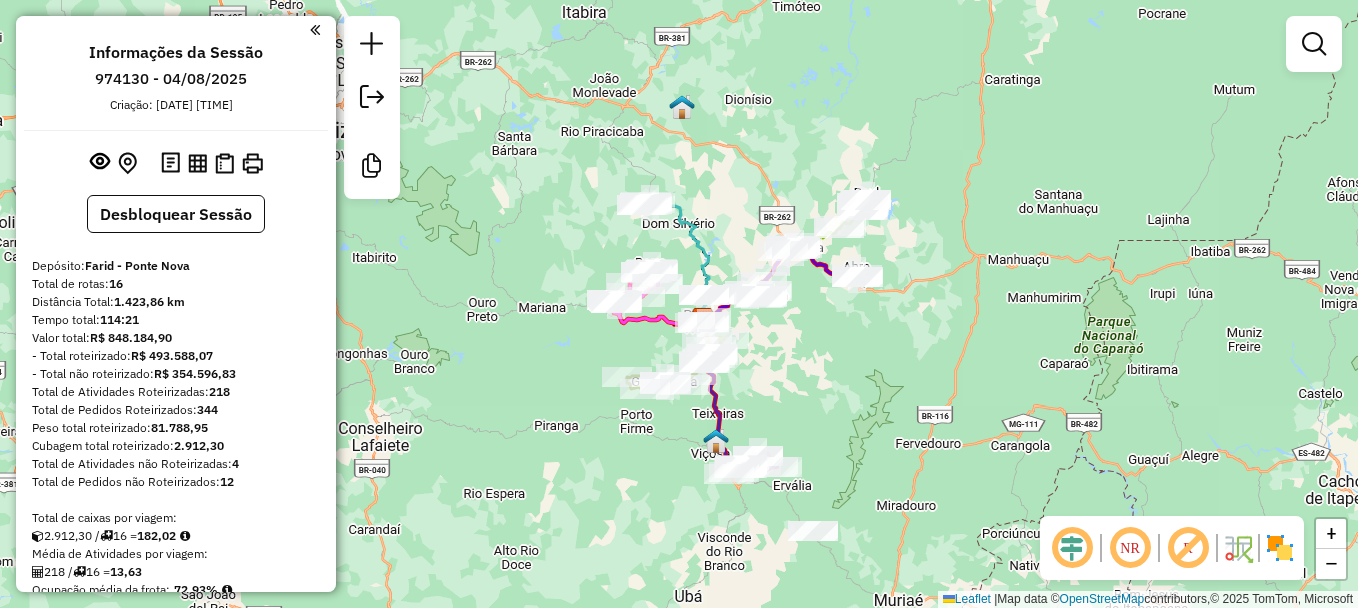 drag, startPoint x: 926, startPoint y: 265, endPoint x: 814, endPoint y: 417, distance: 188.80678 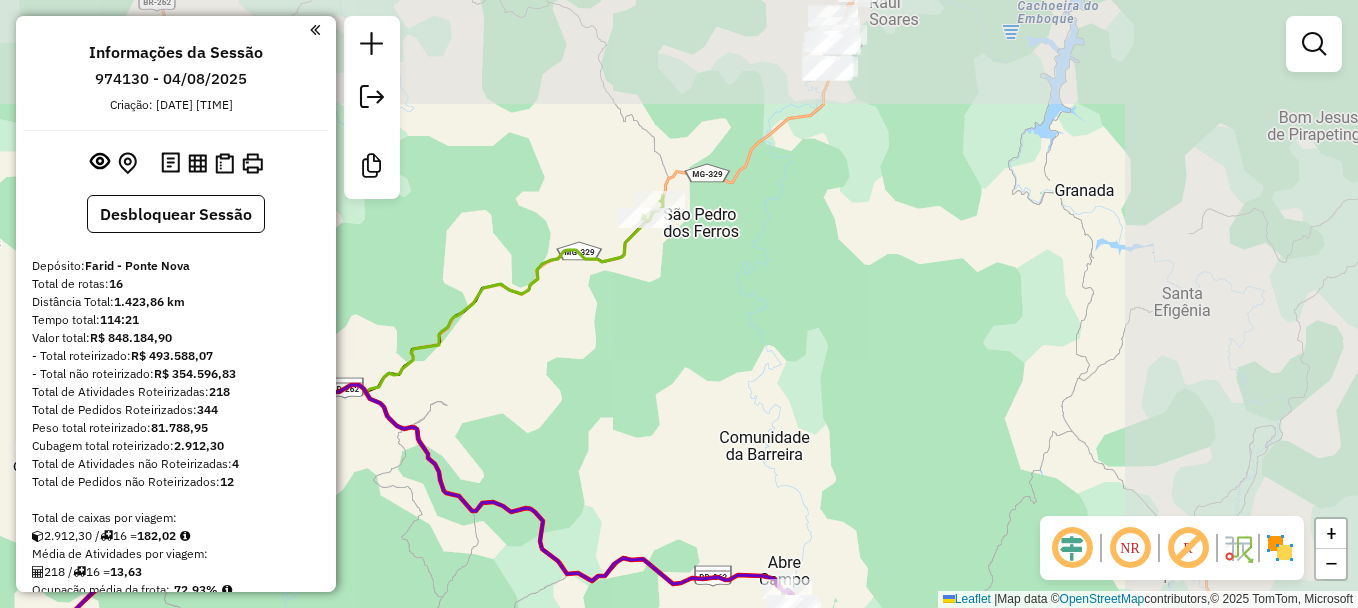 drag, startPoint x: 1036, startPoint y: 211, endPoint x: 736, endPoint y: 470, distance: 396.33444 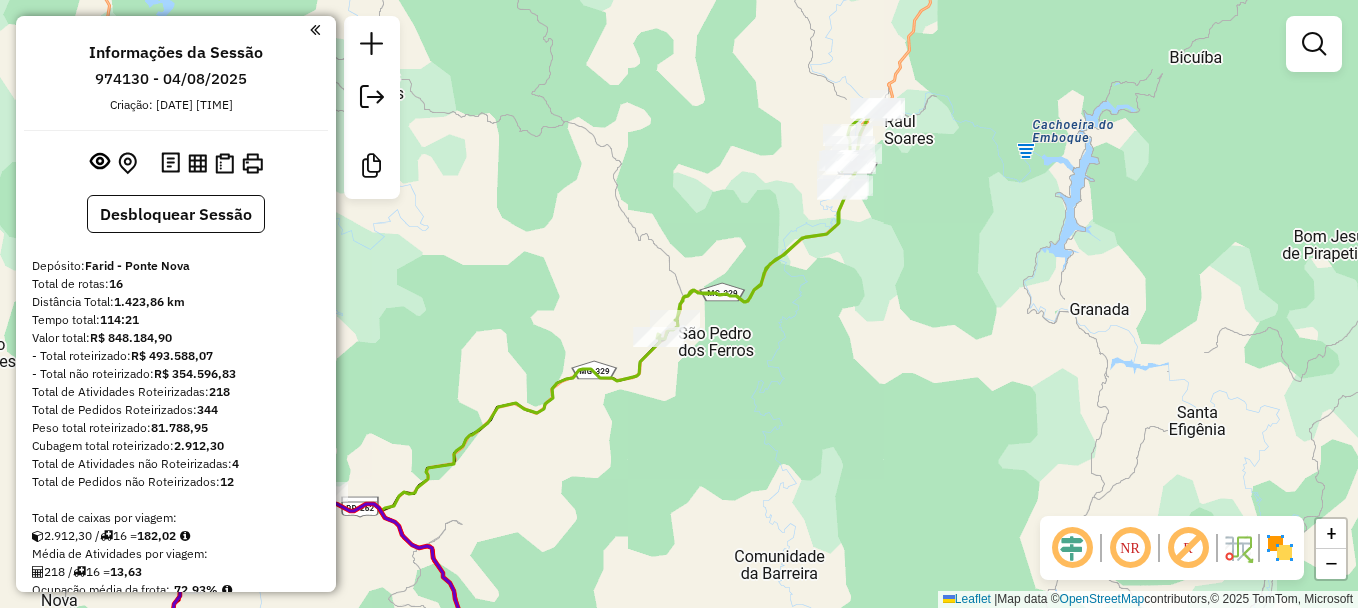 drag, startPoint x: 836, startPoint y: 276, endPoint x: 853, endPoint y: 390, distance: 115.260574 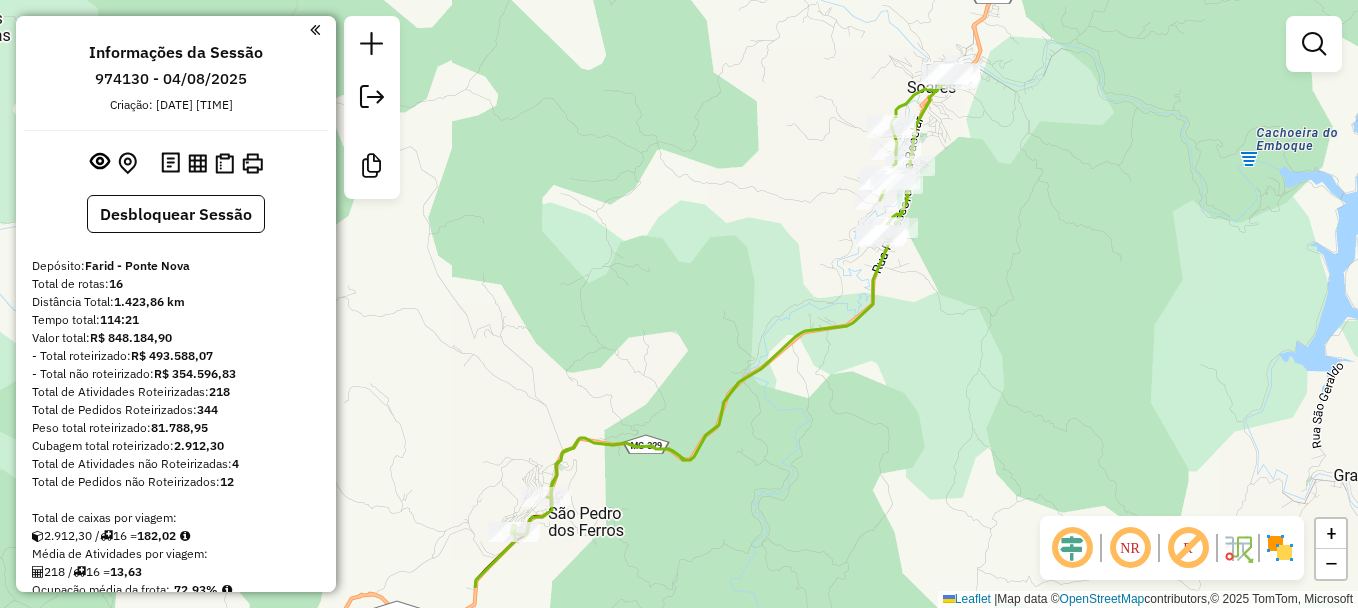 drag, startPoint x: 813, startPoint y: 231, endPoint x: 832, endPoint y: 149, distance: 84.17244 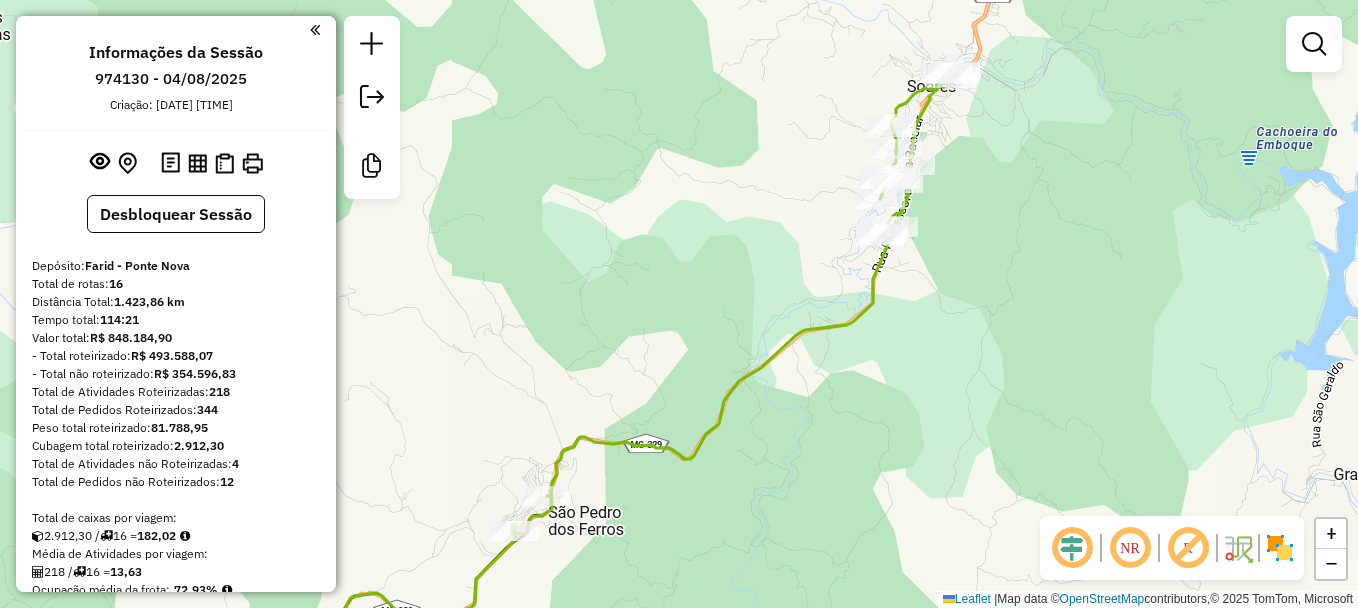 click on "Janela de atendimento Grade de atendimento Capacidade Transportadoras Veículos Cliente Pedidos  Rotas Selecione os dias de semana para filtrar as janelas de atendimento  Seg   Ter   Qua   Qui   Sex   Sáb   Dom  Informe o período da janela de atendimento: De: Até:  Filtrar exatamente a janela do cliente  Considerar janela de atendimento padrão  Selecione os dias de semana para filtrar as grades de atendimento  Seg   Ter   Qua   Qui   Sex   Sáb   Dom   Considerar clientes sem dia de atendimento cadastrado  Clientes fora do dia de atendimento selecionado Filtrar as atividades entre os valores definidos abaixo:  Peso mínimo:   Peso máximo:   Cubagem mínima:   Cubagem máxima:   De:   Até:  Filtrar as atividades entre o tempo de atendimento definido abaixo:  De:   Até:   Considerar capacidade total dos clientes não roteirizados Transportadora: Selecione um ou mais itens Tipo de veículo: Selecione um ou mais itens Veículo: Selecione um ou mais itens Motorista: Selecione um ou mais itens Nome: Rótulo:" 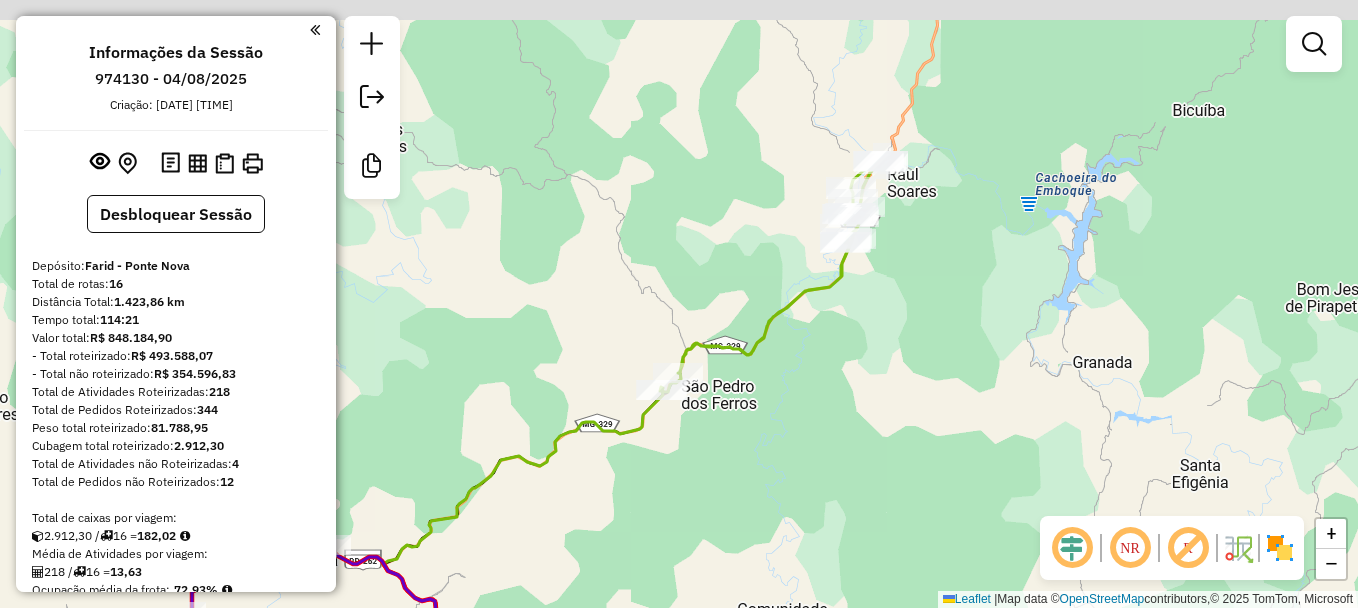 drag, startPoint x: 1040, startPoint y: 250, endPoint x: 1205, endPoint y: 44, distance: 263.93372 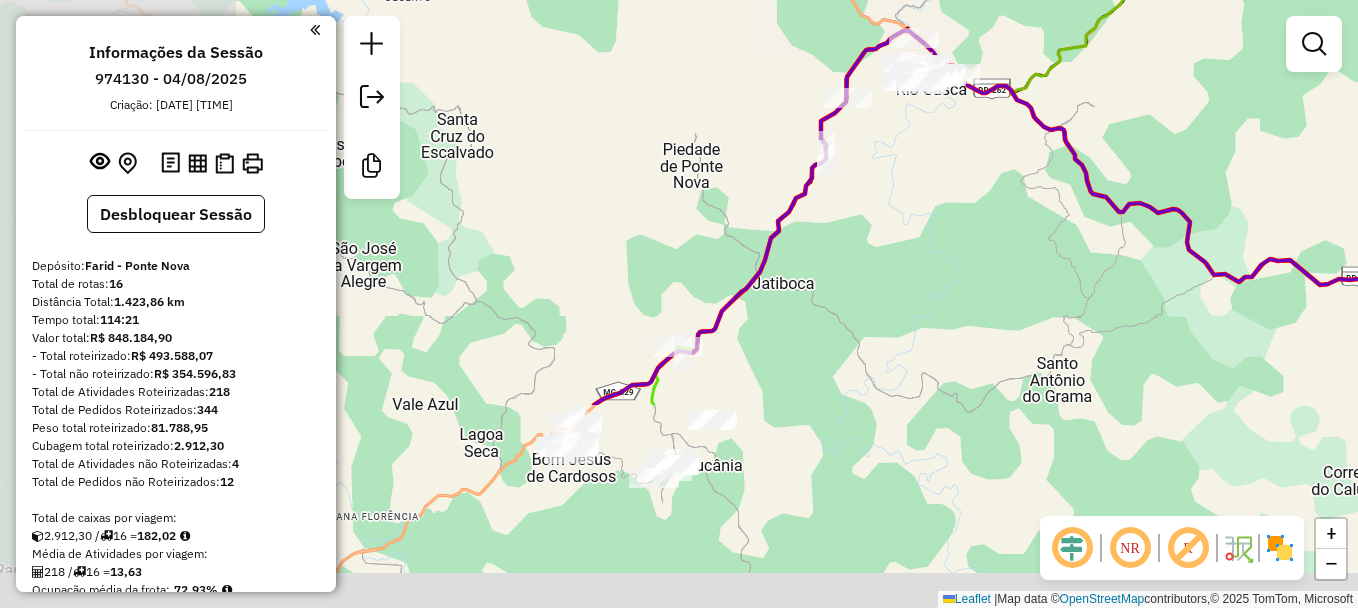 drag, startPoint x: 533, startPoint y: 315, endPoint x: 997, endPoint y: 51, distance: 533.84644 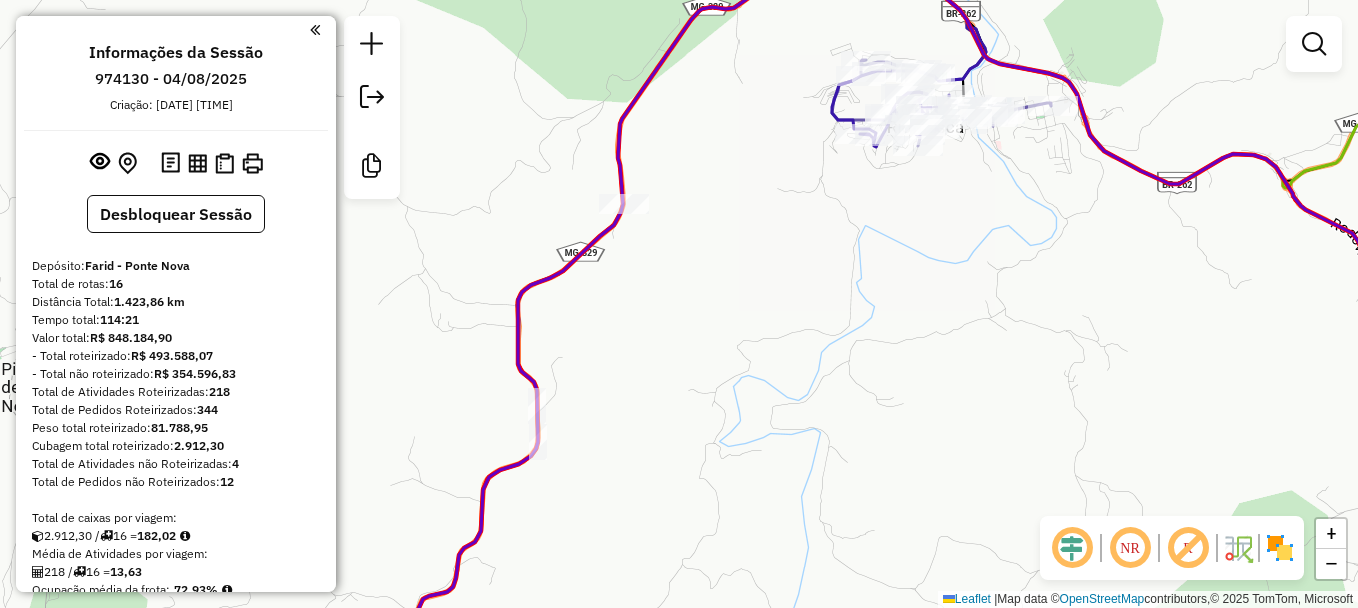 click 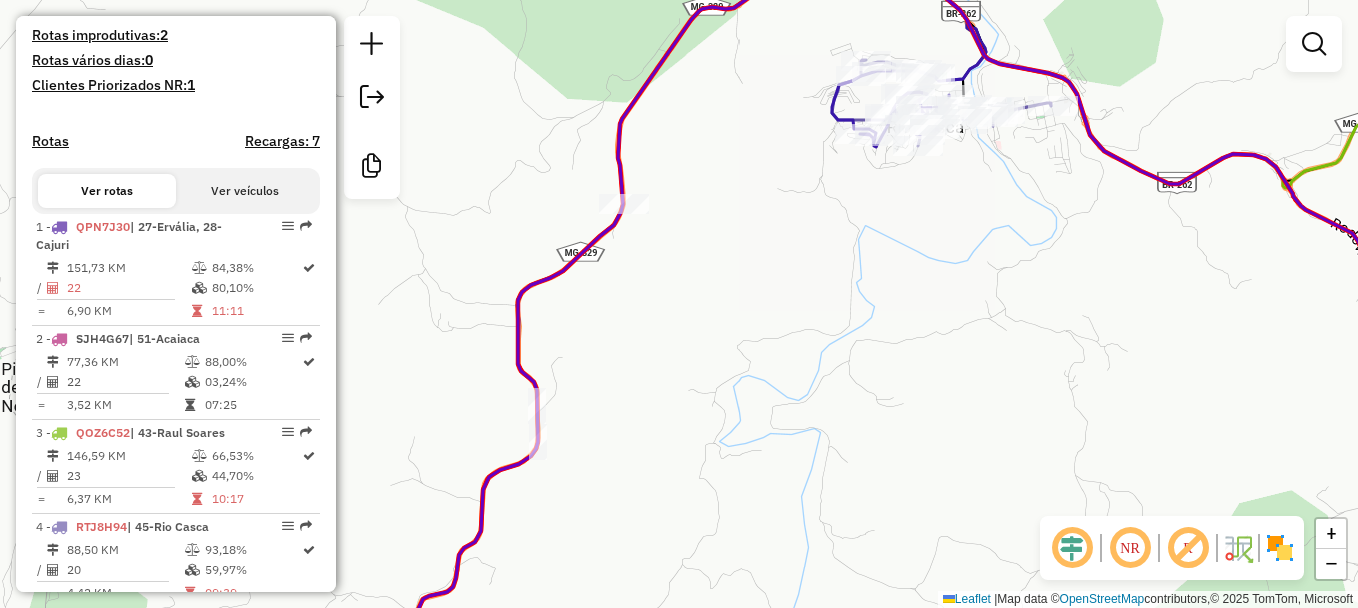 select on "**********" 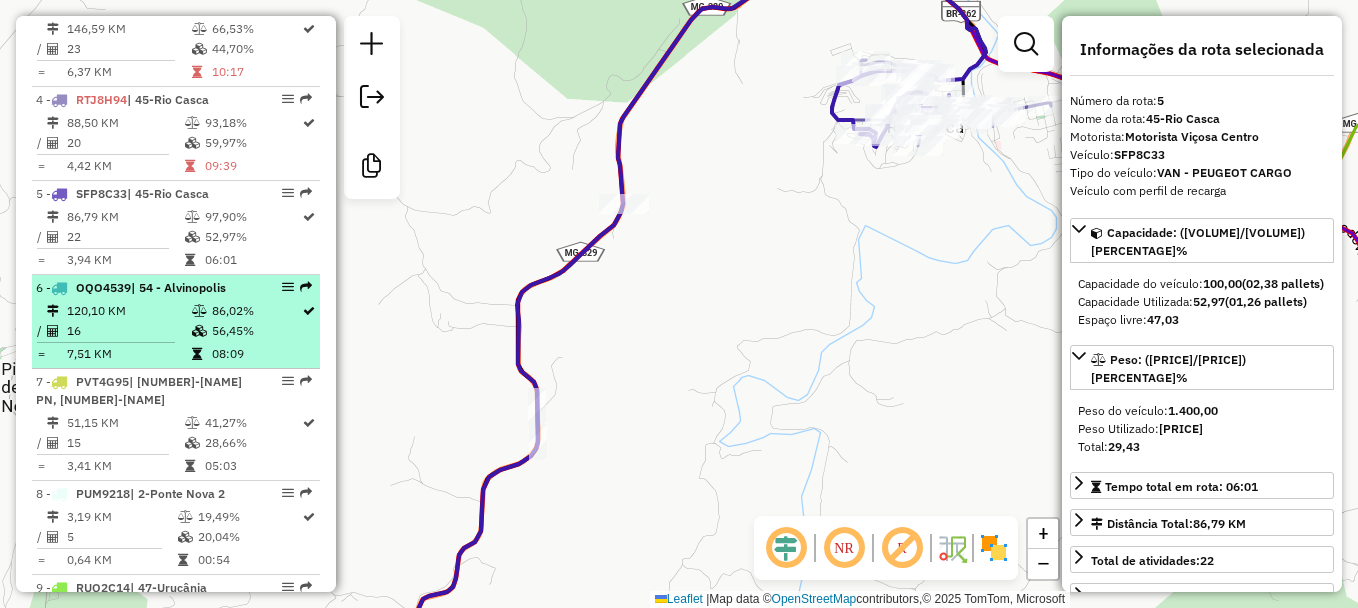 scroll, scrollTop: 982, scrollLeft: 0, axis: vertical 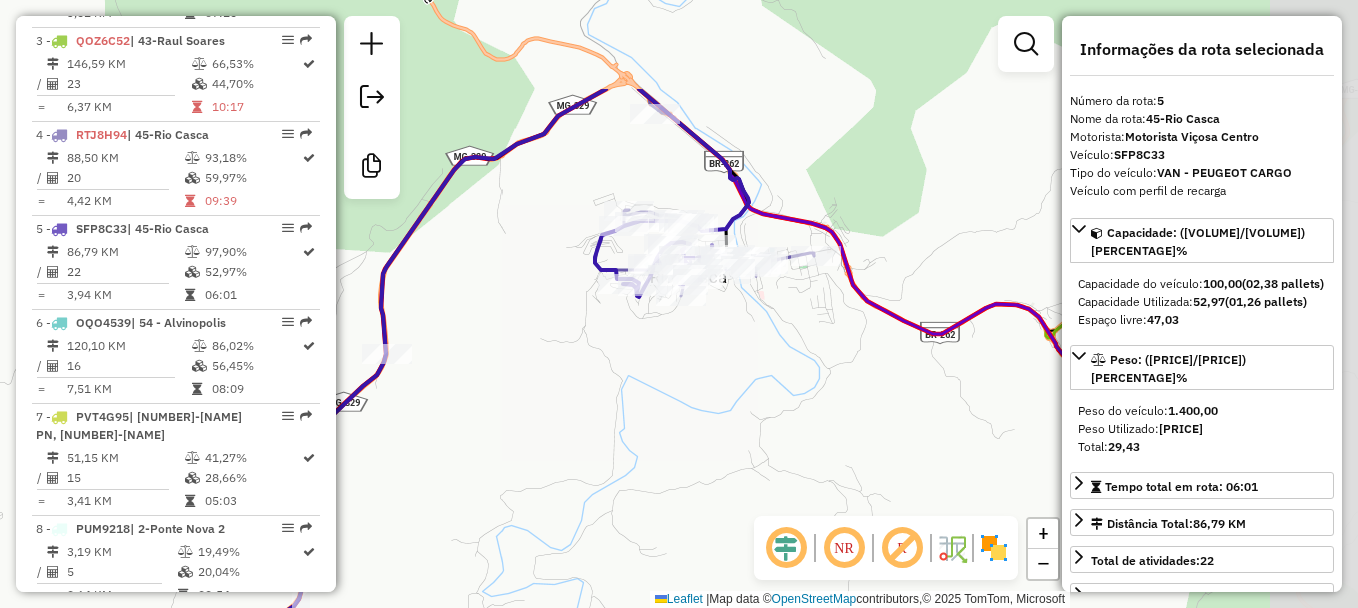 drag, startPoint x: 845, startPoint y: 227, endPoint x: 590, endPoint y: 393, distance: 304.27127 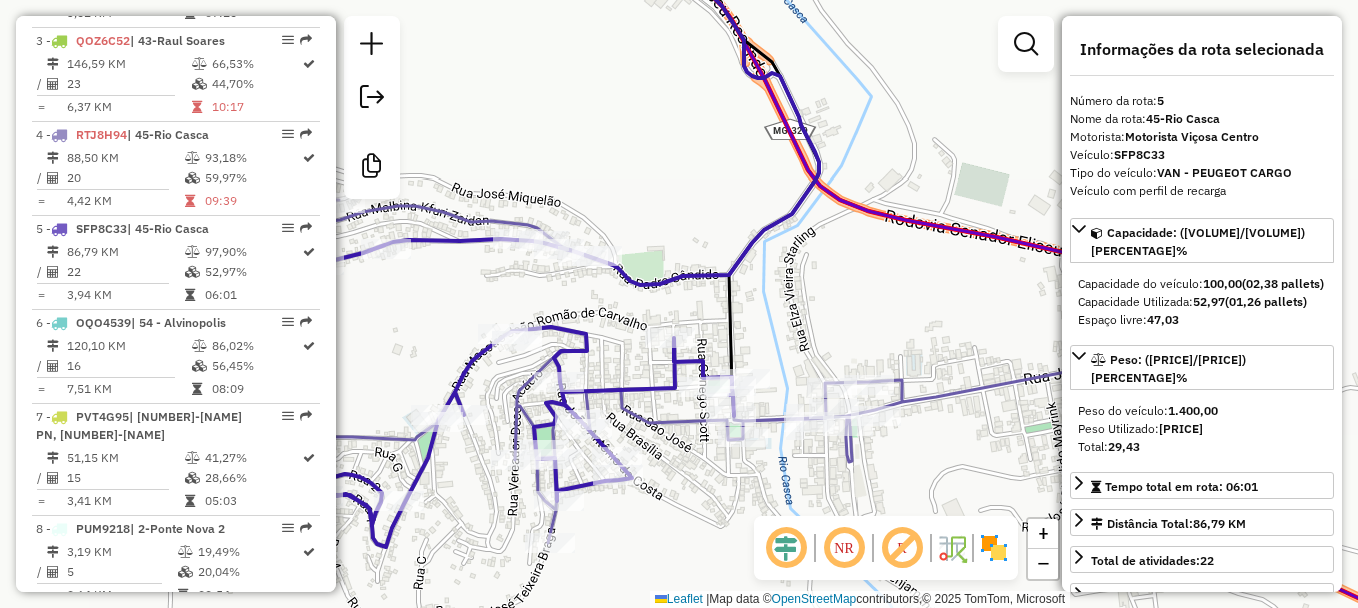 click 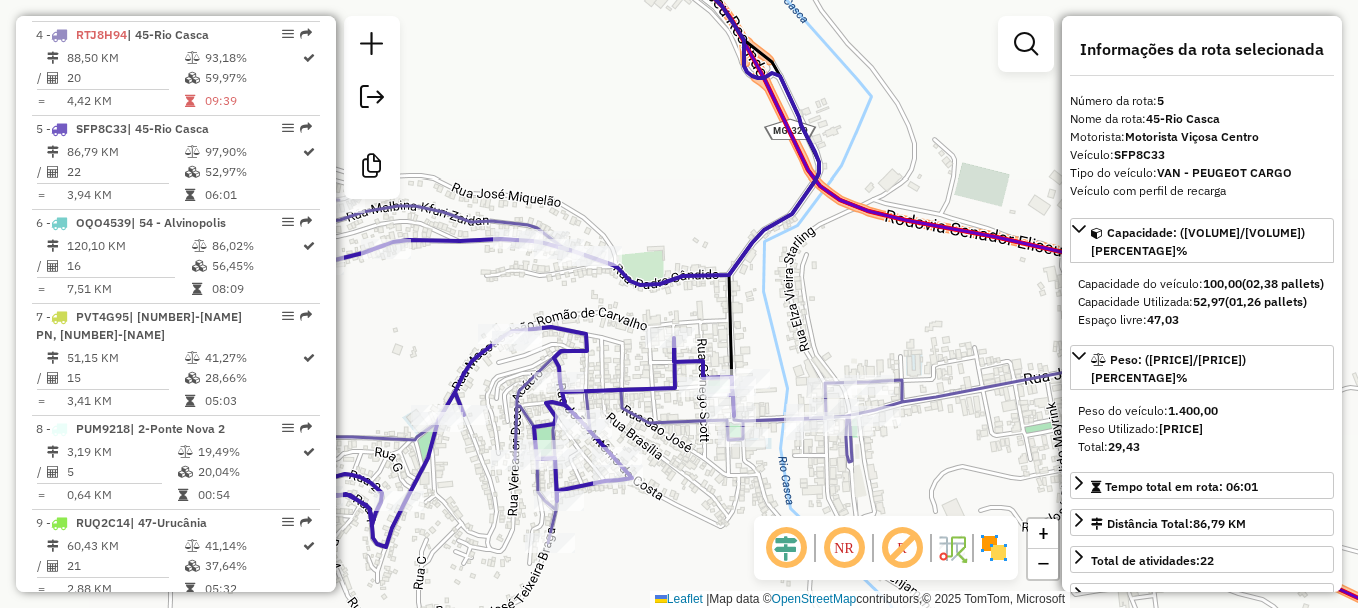 scroll, scrollTop: 1182, scrollLeft: 0, axis: vertical 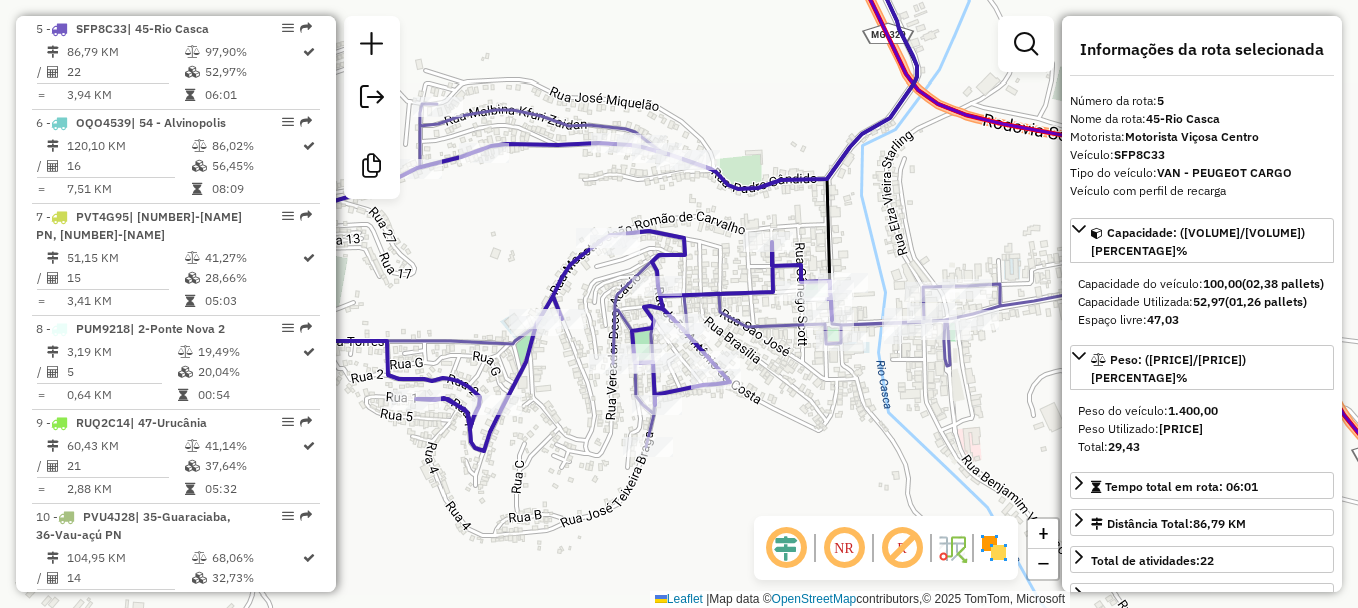 drag, startPoint x: 817, startPoint y: 247, endPoint x: 911, endPoint y: 154, distance: 132.23087 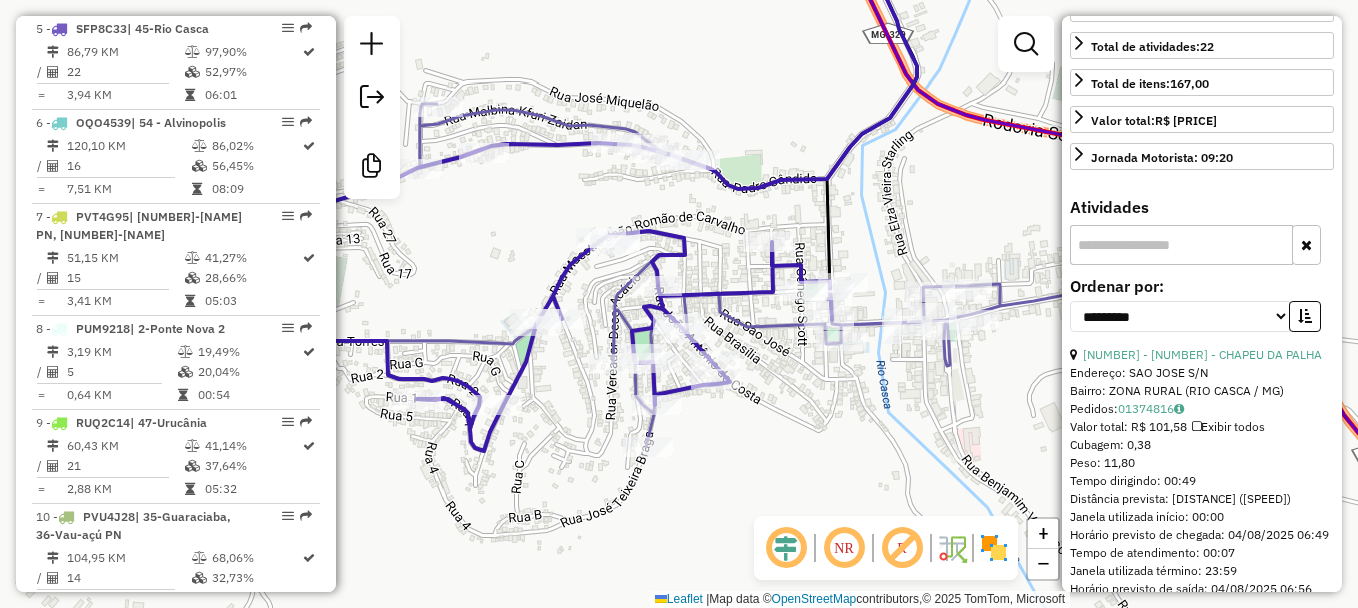 scroll, scrollTop: 700, scrollLeft: 0, axis: vertical 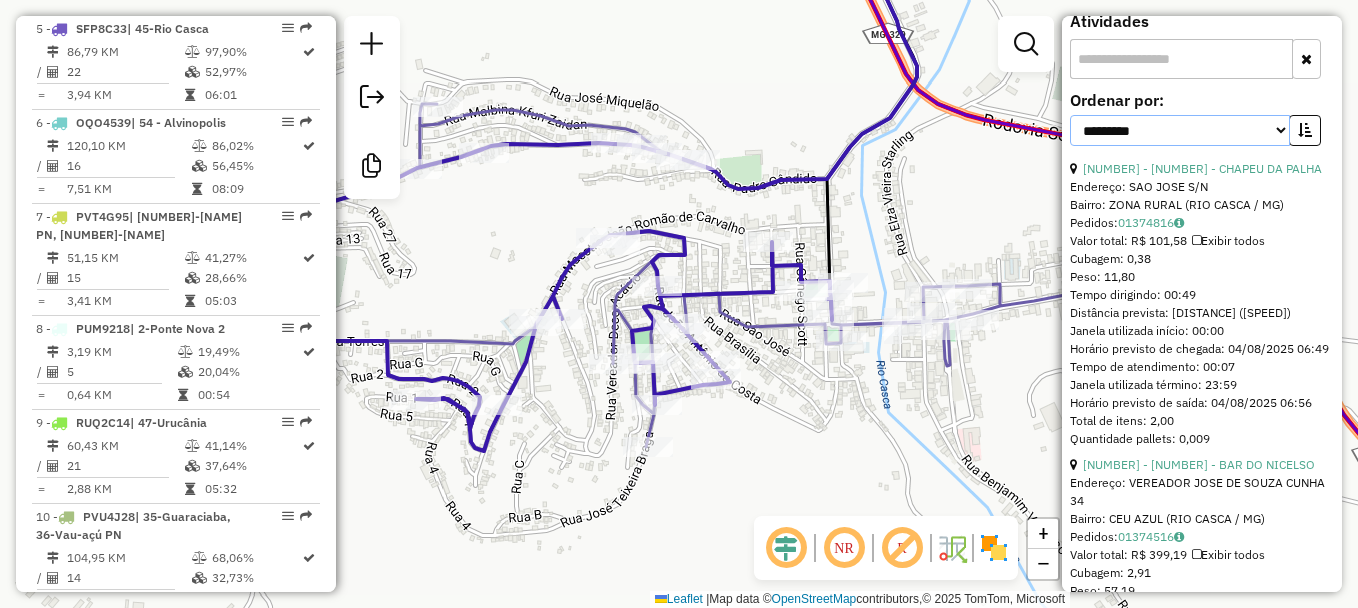 drag, startPoint x: 1073, startPoint y: 127, endPoint x: 1107, endPoint y: 322, distance: 197.94191 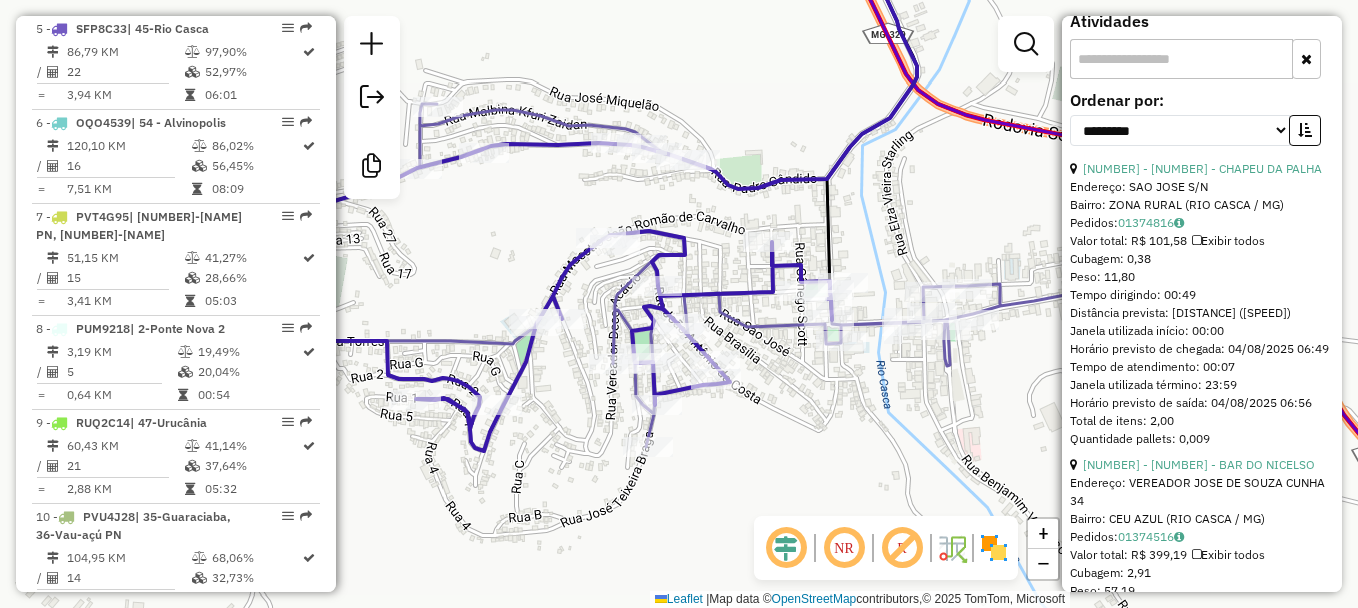 click on "[NUMBER] - [NUMBER] - CHAPEU DA PALHA Endereço: SAO JOSE S/N Bairro: ZONA RURAL ([RIO CASCA] / [MG]) Pedidos: [ORDER_ID] Valor total: R$ [PRICE] Exibir todos Cubagem: [VOLUME] Peso: [WEIGHT] Tempo dirigindo: [TIME] Distância prevista: [DISTANCE] ([SPEED]) Janela utilizada início: [TIME] Horário previsto de chegada: [DATE] [TIME] Tempo de atendimento: [TIME] Janela utilizada término: [TIME] Horário previsto de saída: [DATE] [TIME] Total de itens: [NUMBER] Quantidade pallets: [NUMBER]" at bounding box center [1202, 304] 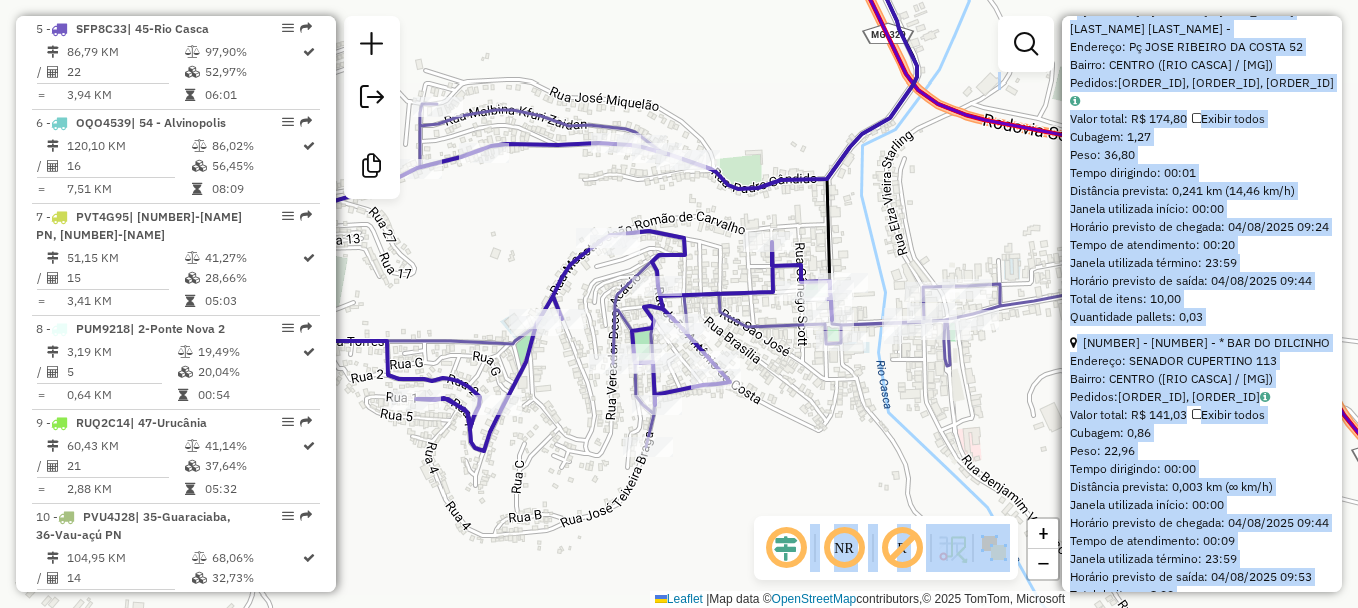 scroll, scrollTop: 7336, scrollLeft: 0, axis: vertical 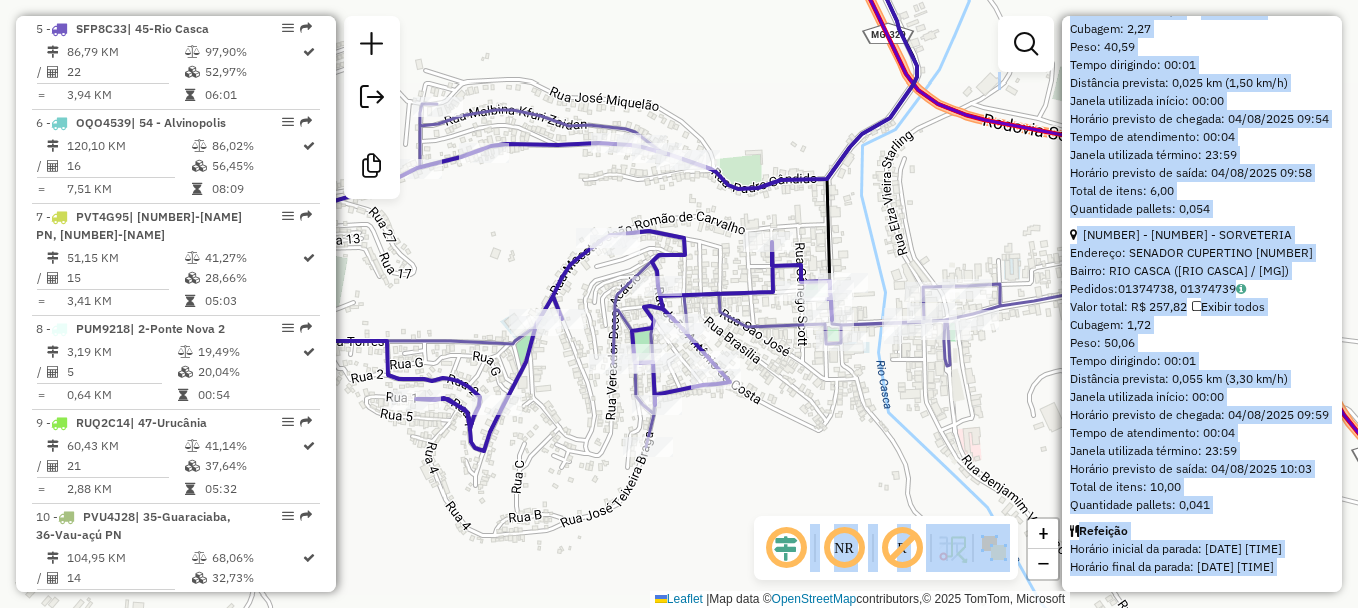 drag, startPoint x: 1069, startPoint y: 151, endPoint x: 1307, endPoint y: 571, distance: 482.7463 